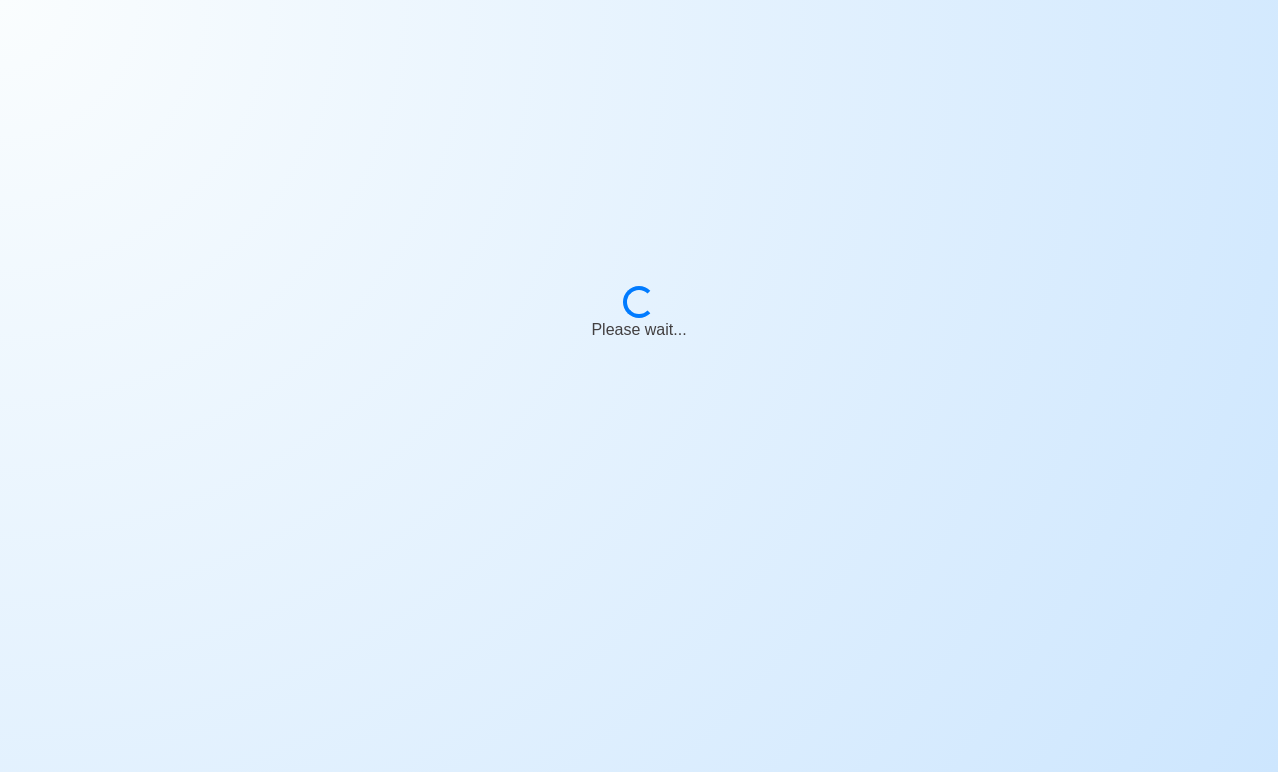 scroll, scrollTop: 0, scrollLeft: 0, axis: both 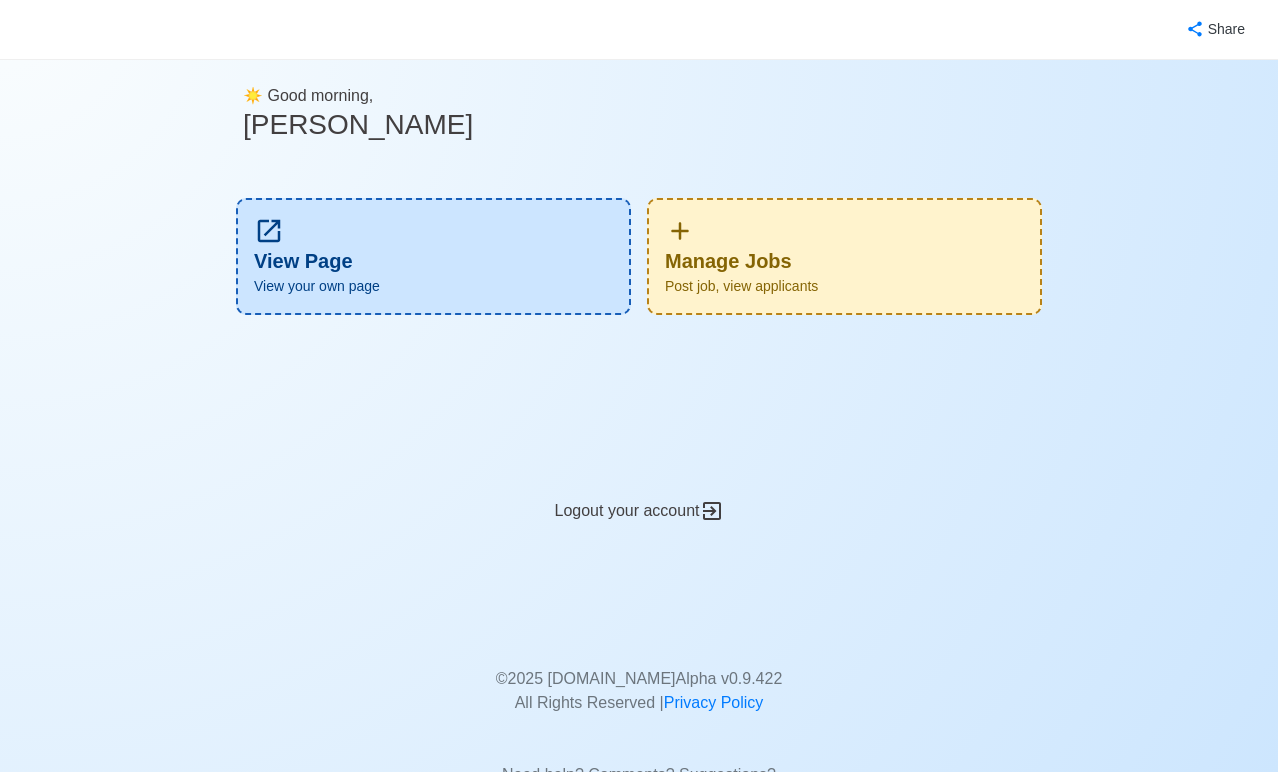 click on "Post job, view applicants" at bounding box center [844, 286] 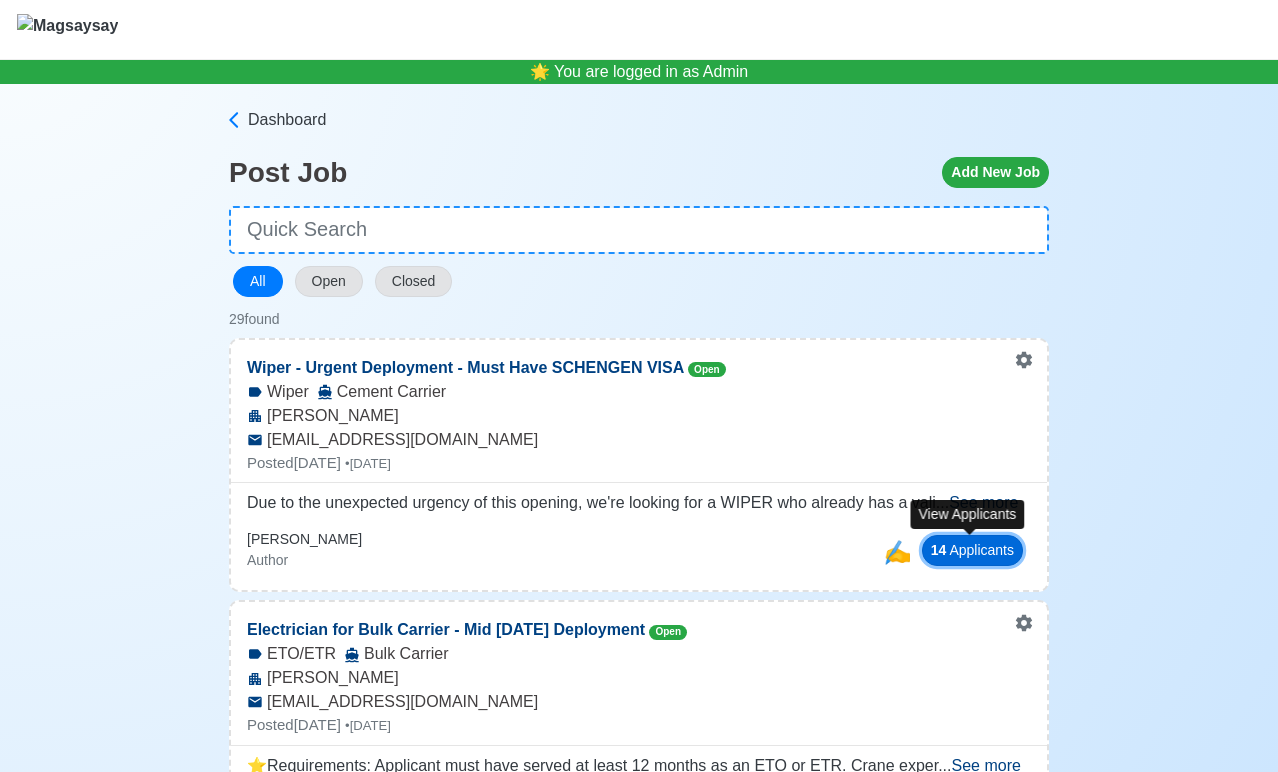 click on "14   Applicant s" at bounding box center (972, 550) 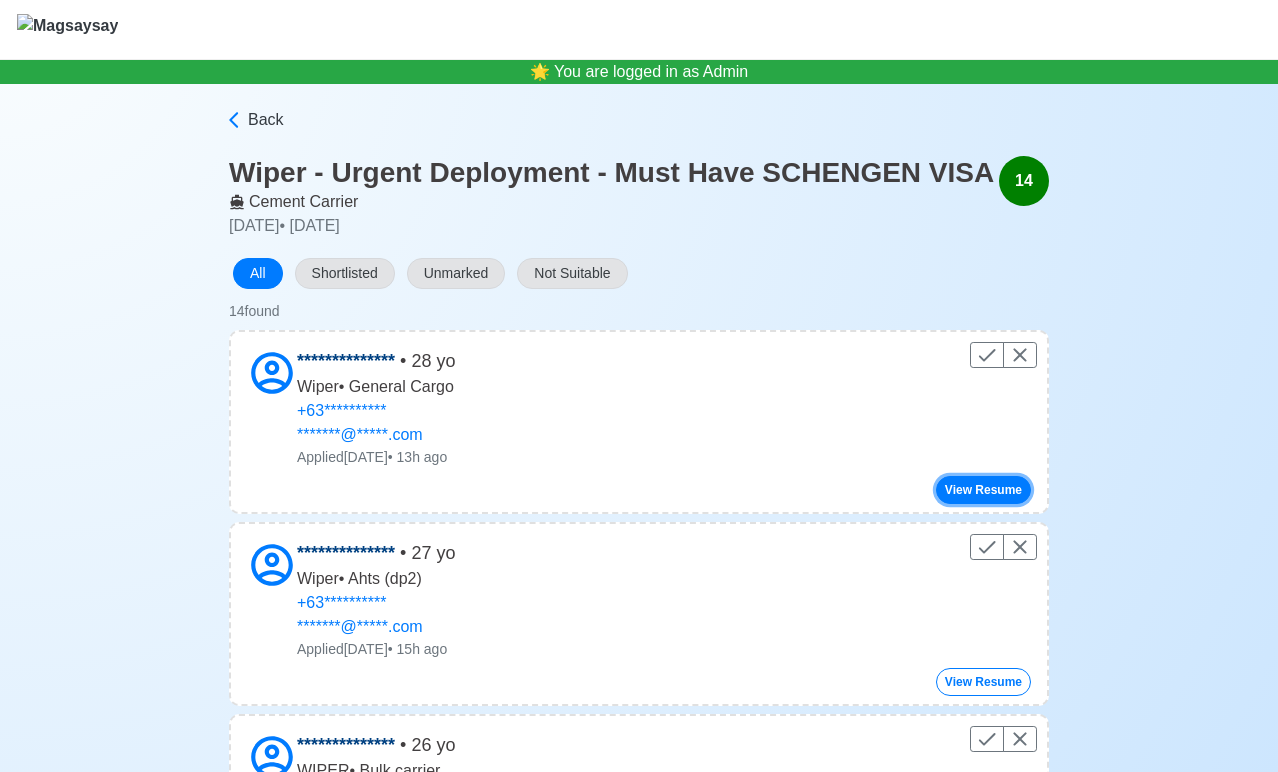 click on "View Resume" at bounding box center [983, 490] 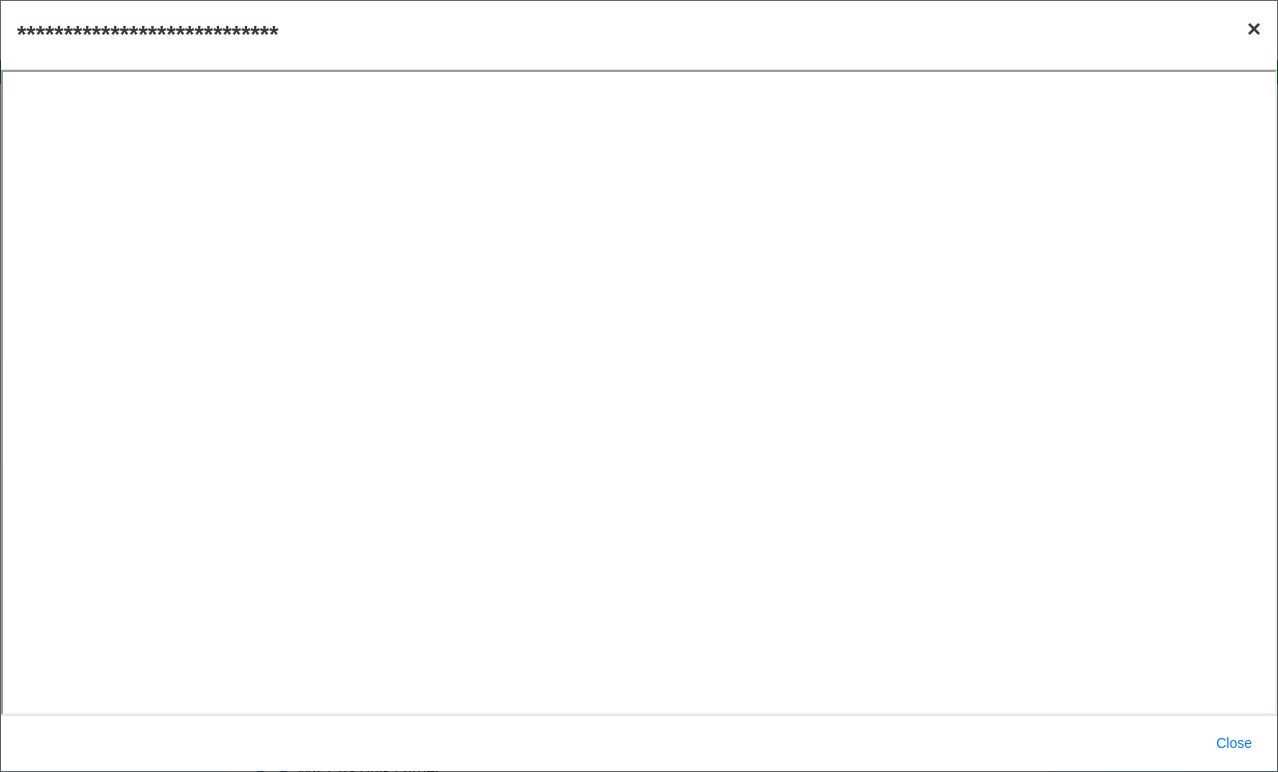 click on "×" at bounding box center (1254, 28) 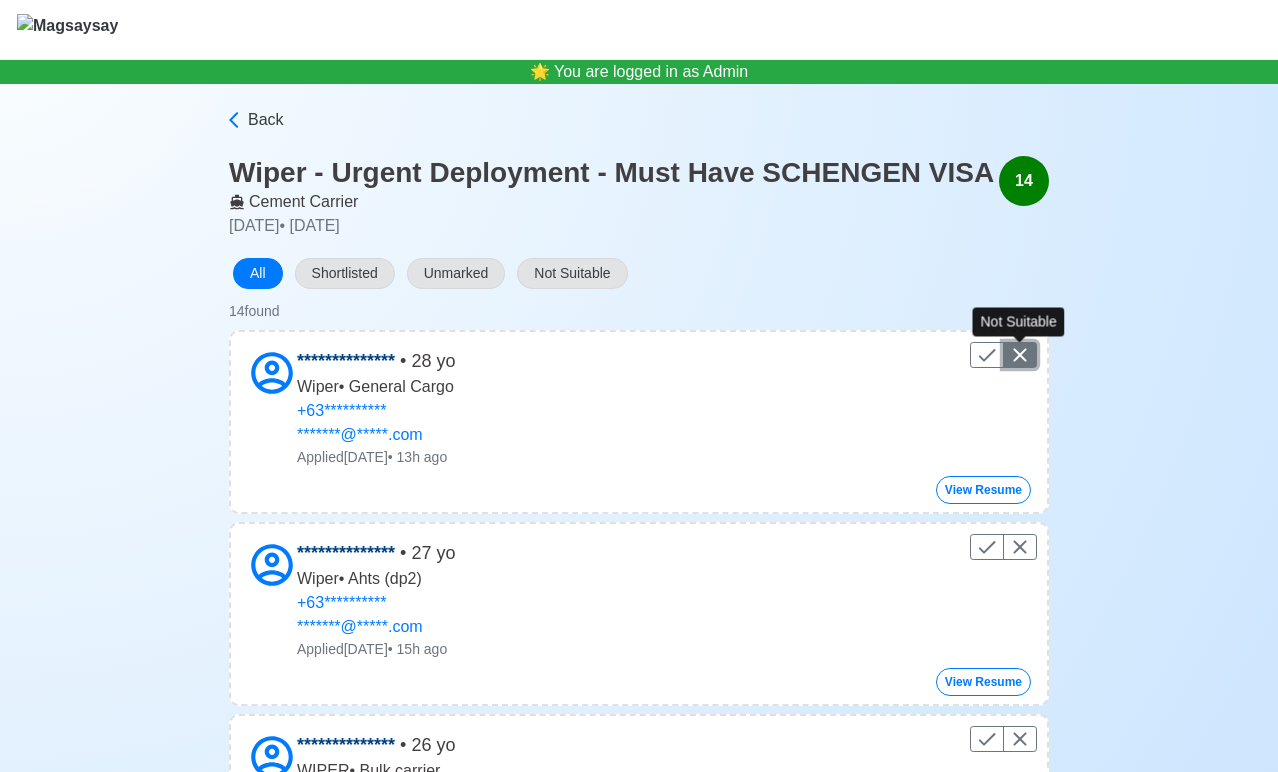 click 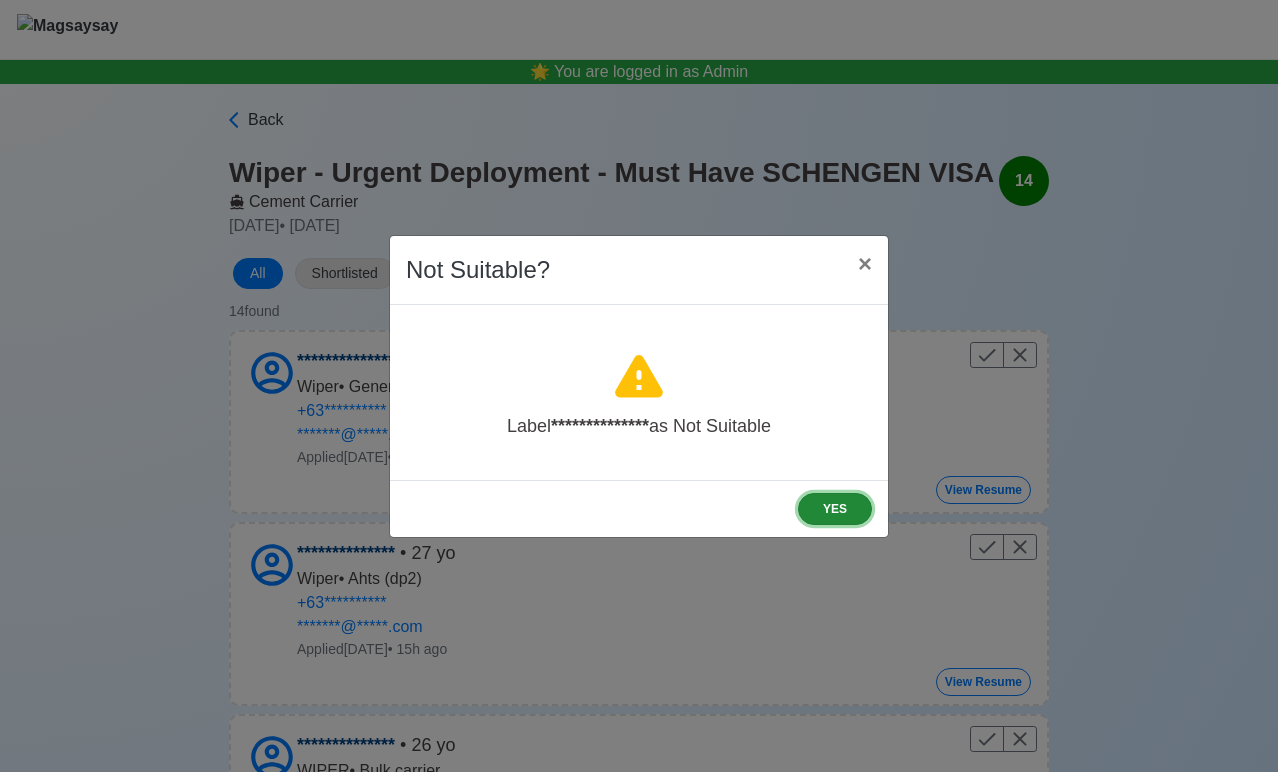 click on "YES" at bounding box center (835, 509) 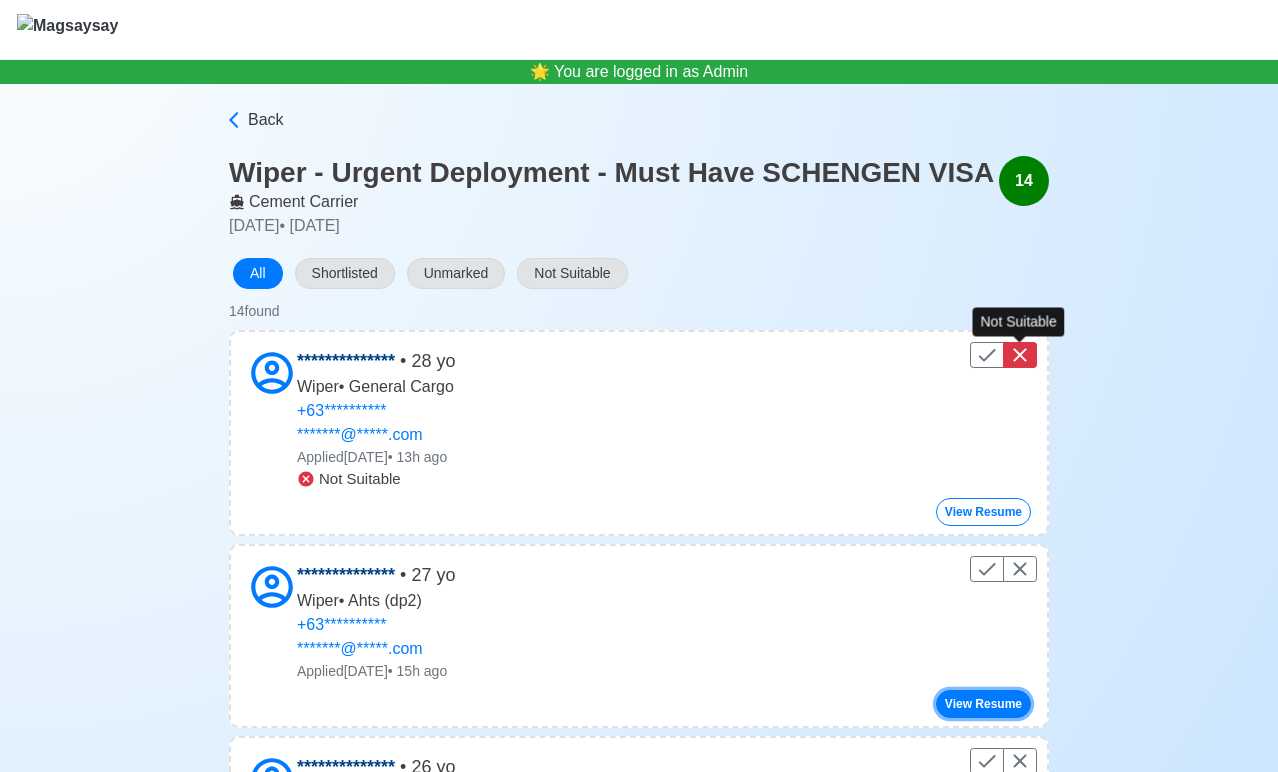 click on "View Resume" at bounding box center [983, 704] 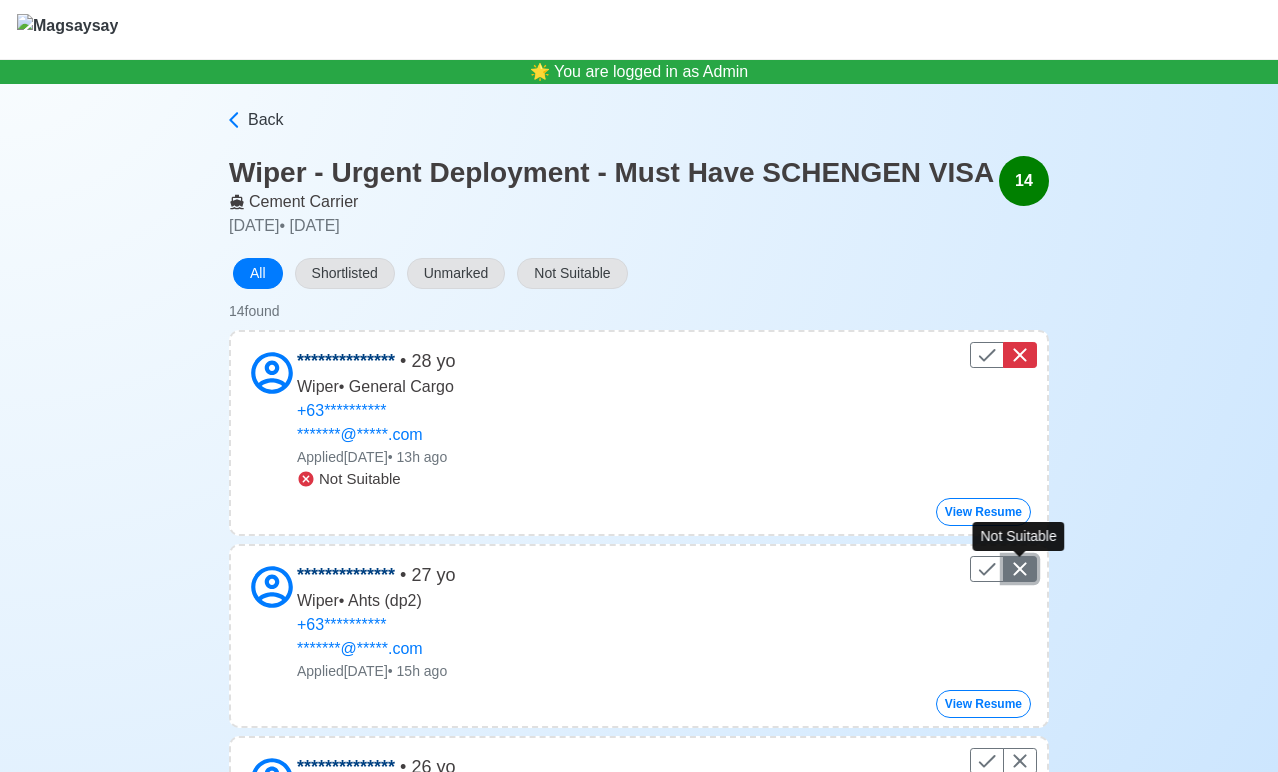click 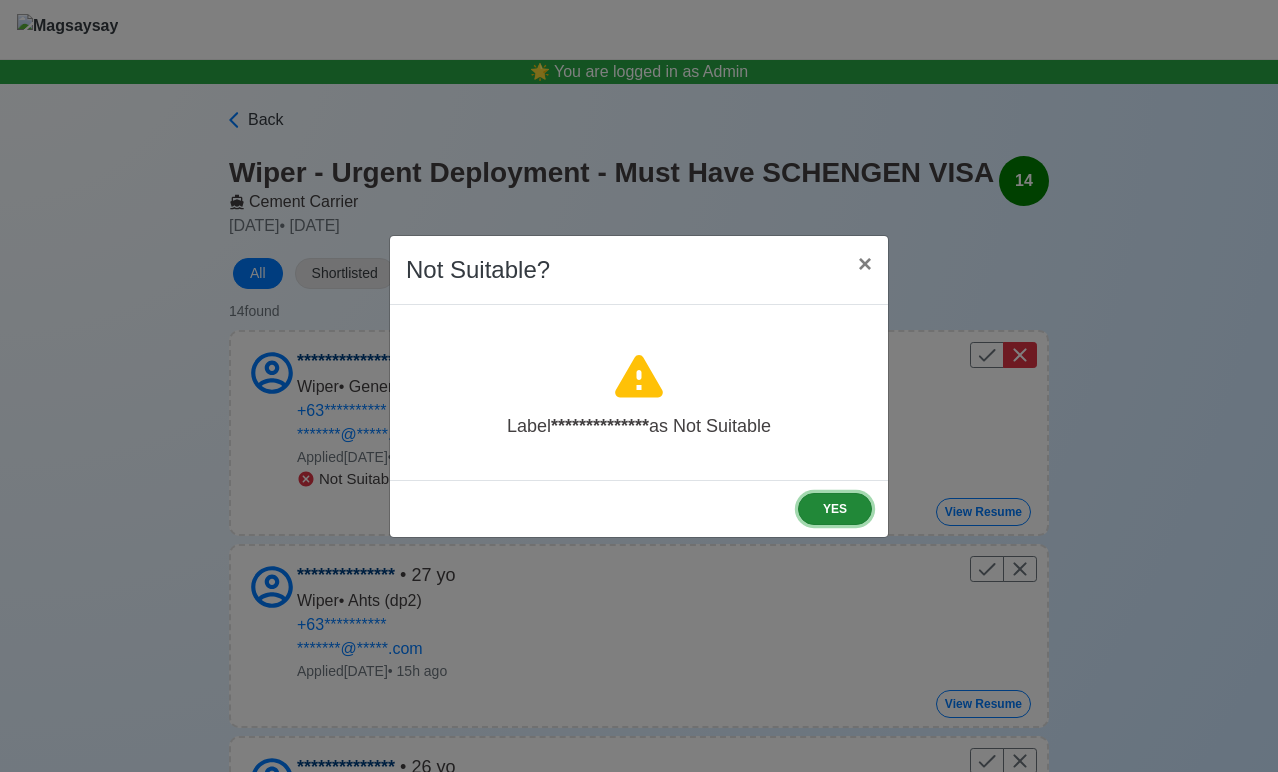 click on "YES" at bounding box center (835, 509) 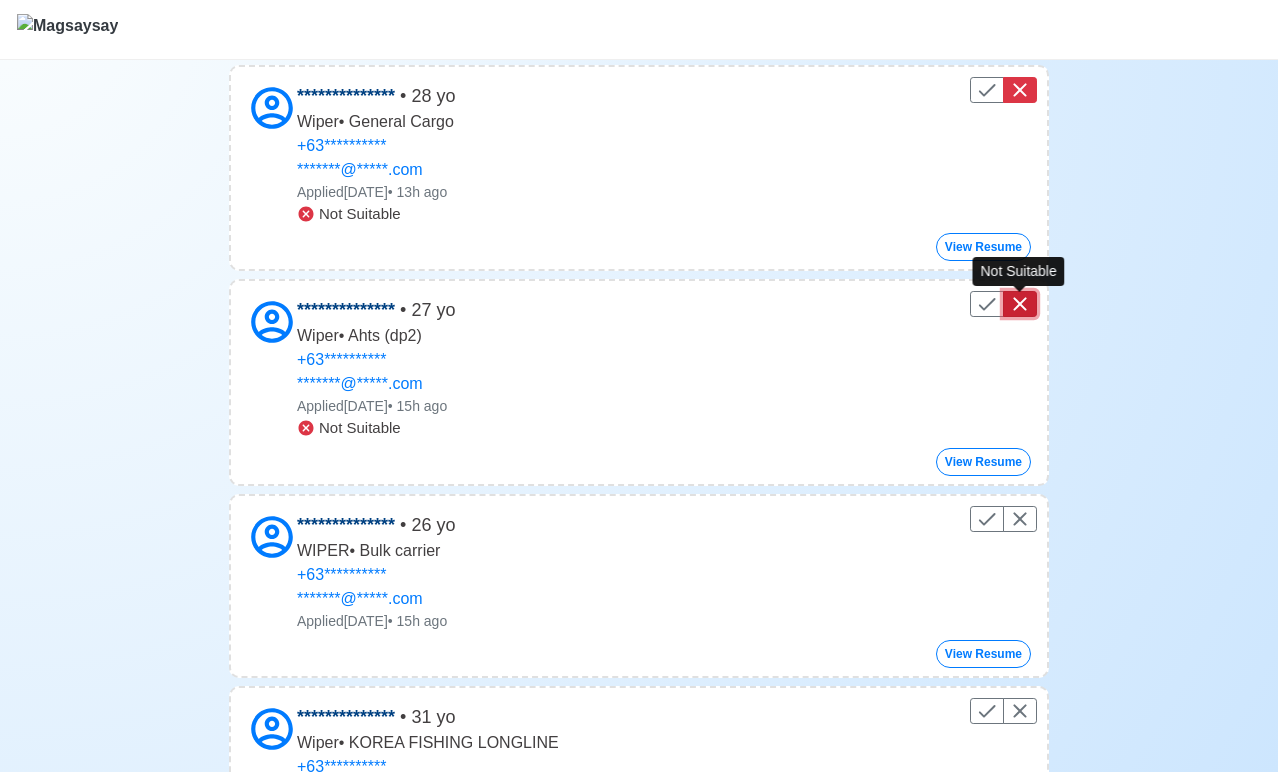 scroll, scrollTop: 267, scrollLeft: 0, axis: vertical 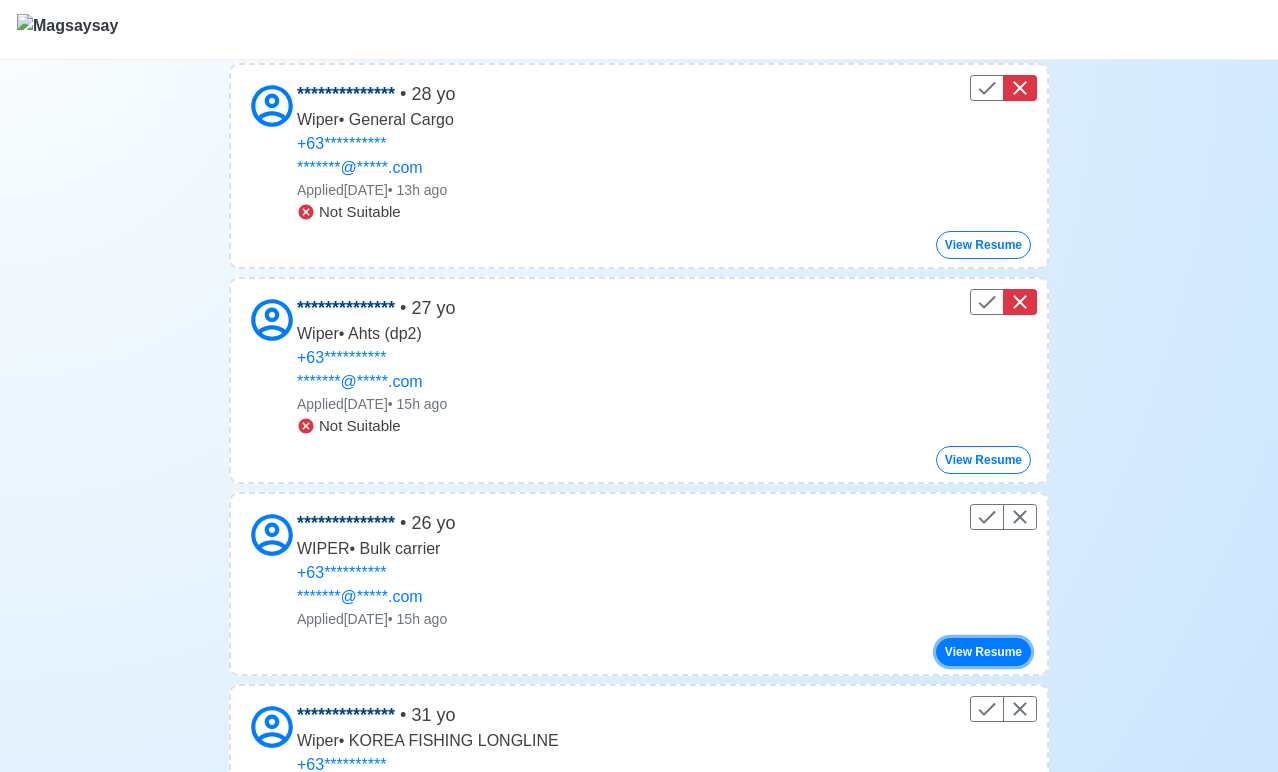 click on "View Resume" at bounding box center (983, 652) 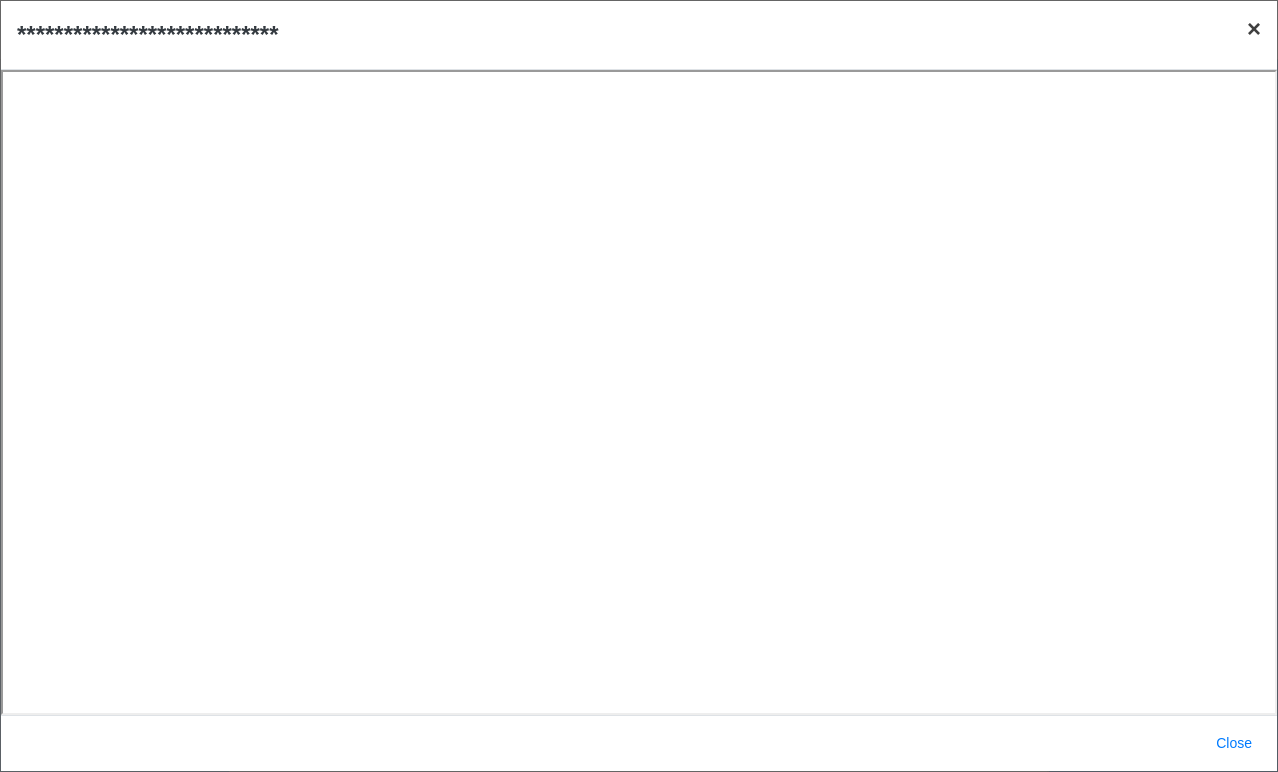 click on "× Close" at bounding box center (1254, 29) 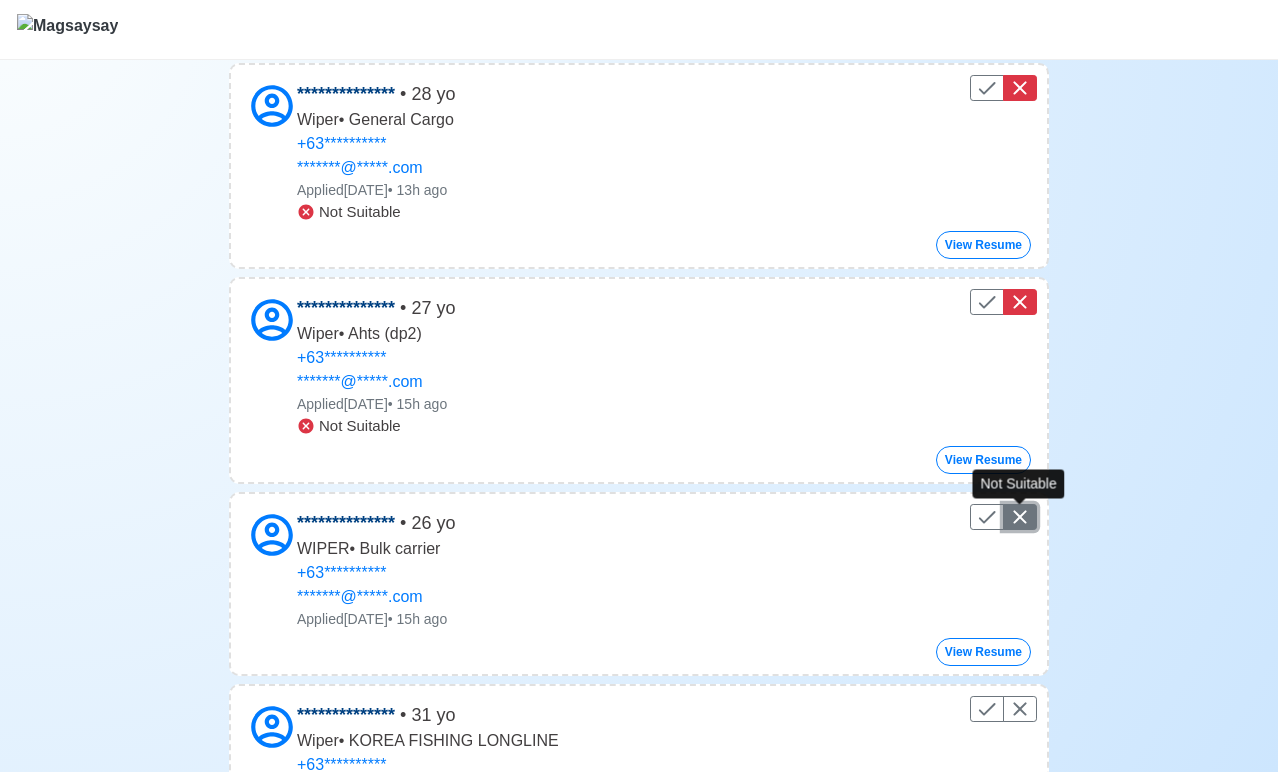 click 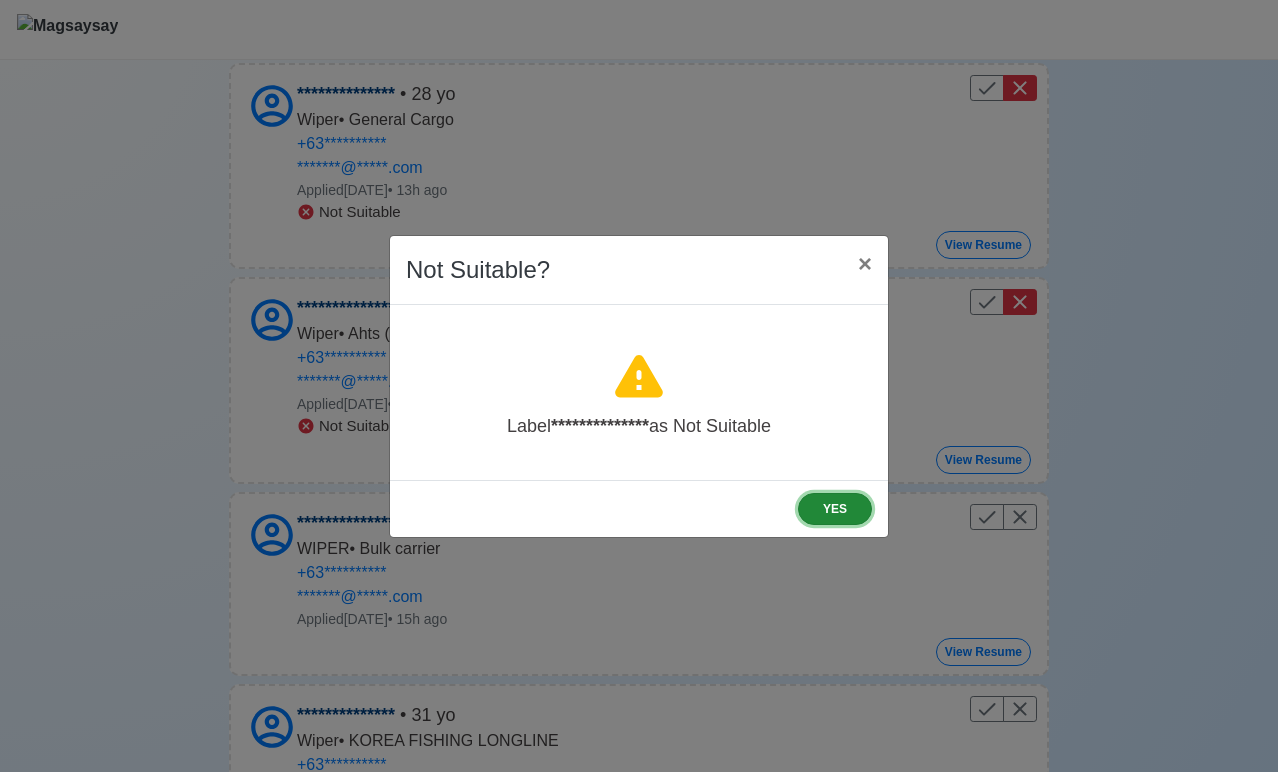 click on "YES" at bounding box center (835, 509) 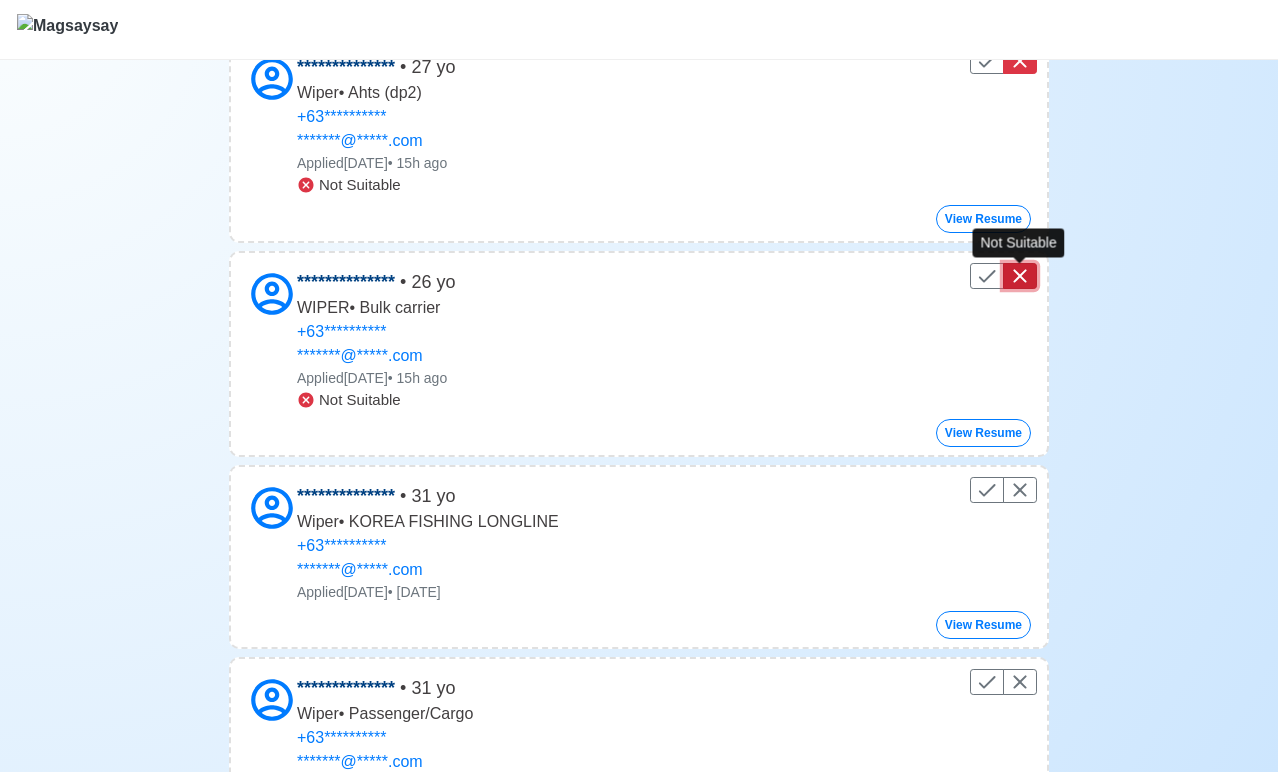 scroll, scrollTop: 509, scrollLeft: 0, axis: vertical 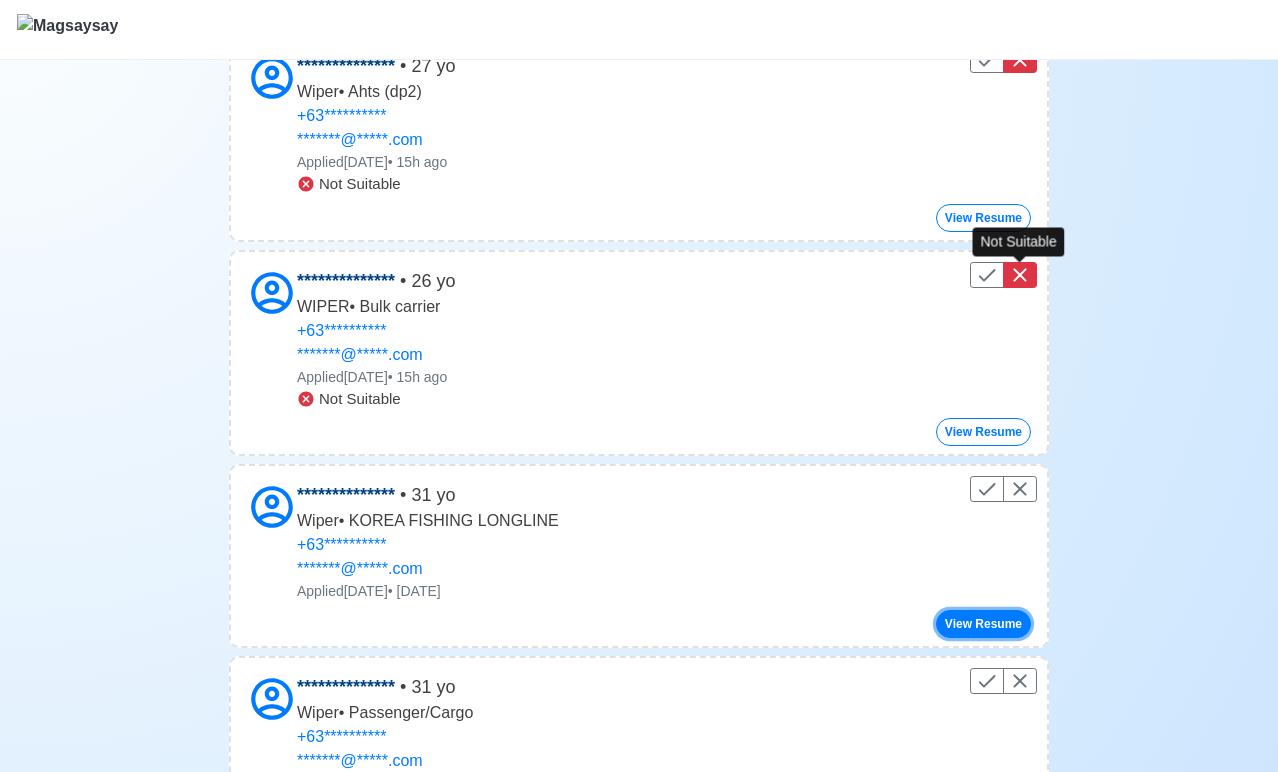 click on "View Resume" at bounding box center [983, 624] 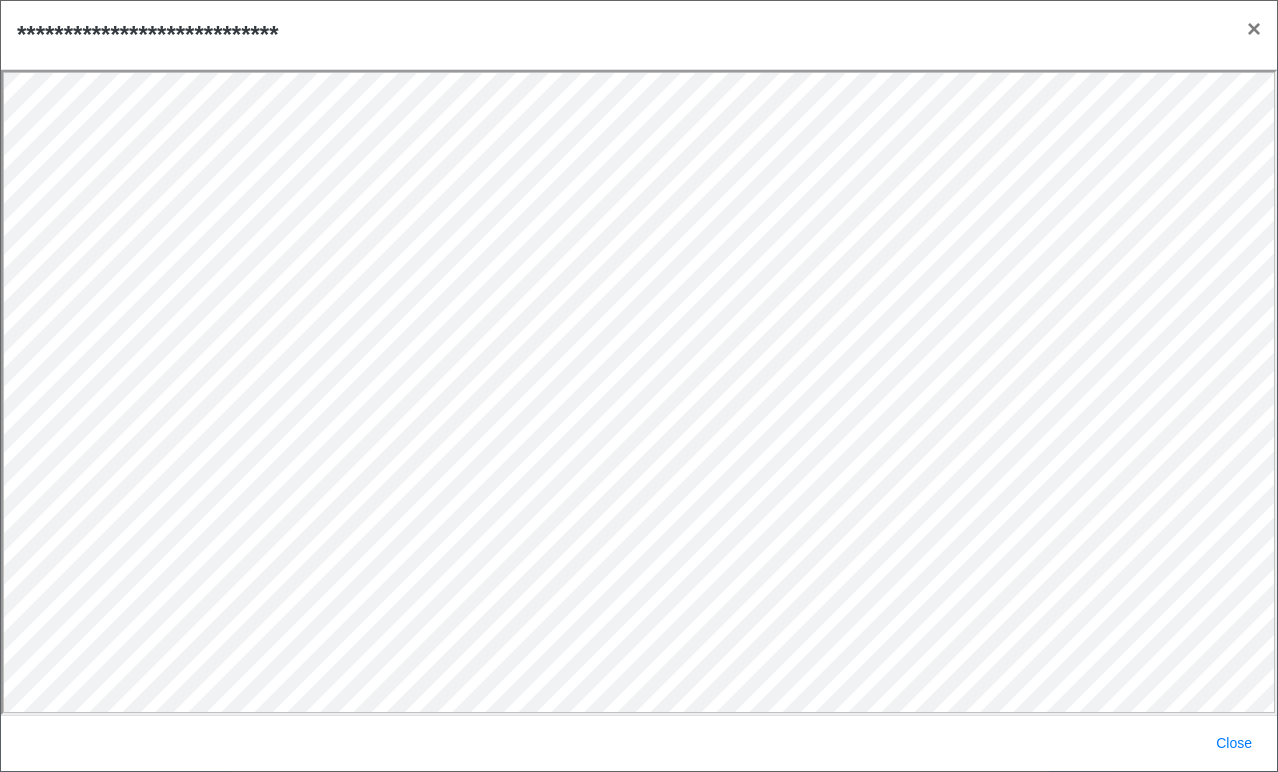 scroll, scrollTop: 0, scrollLeft: 0, axis: both 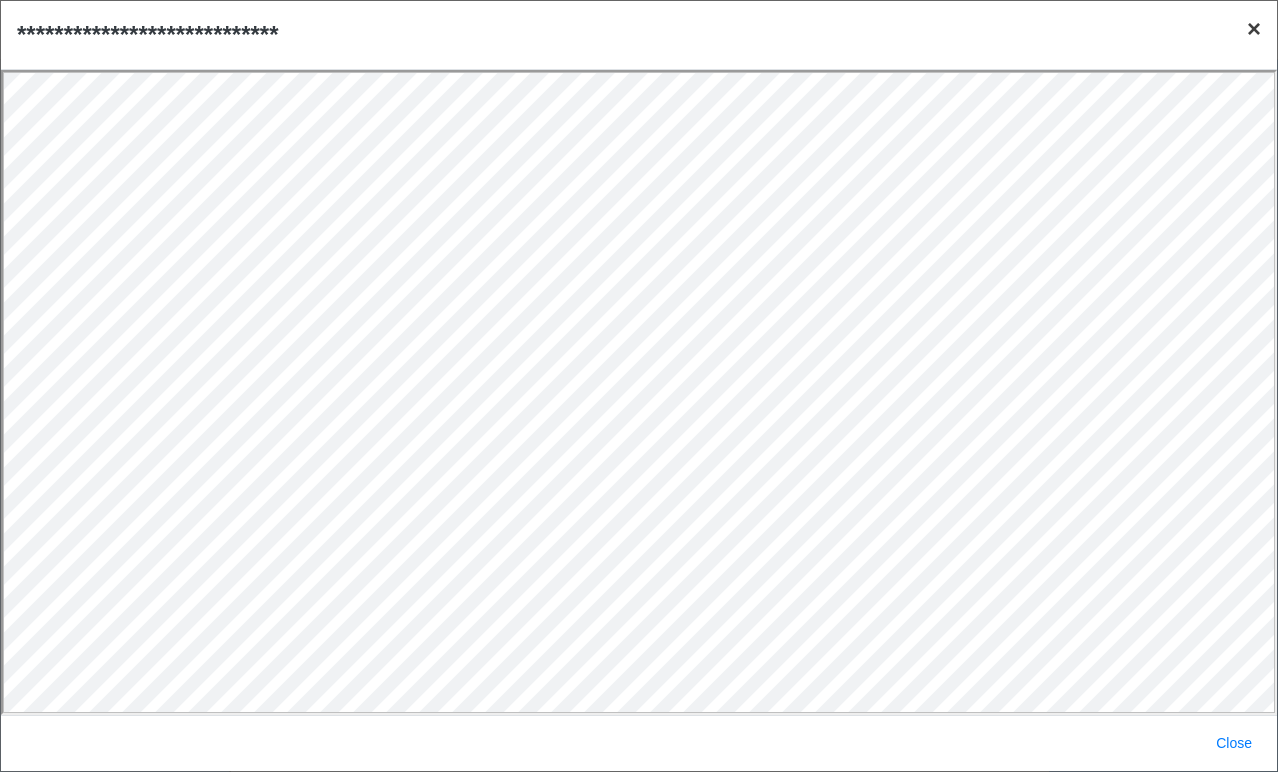 click on "×" at bounding box center (1254, 28) 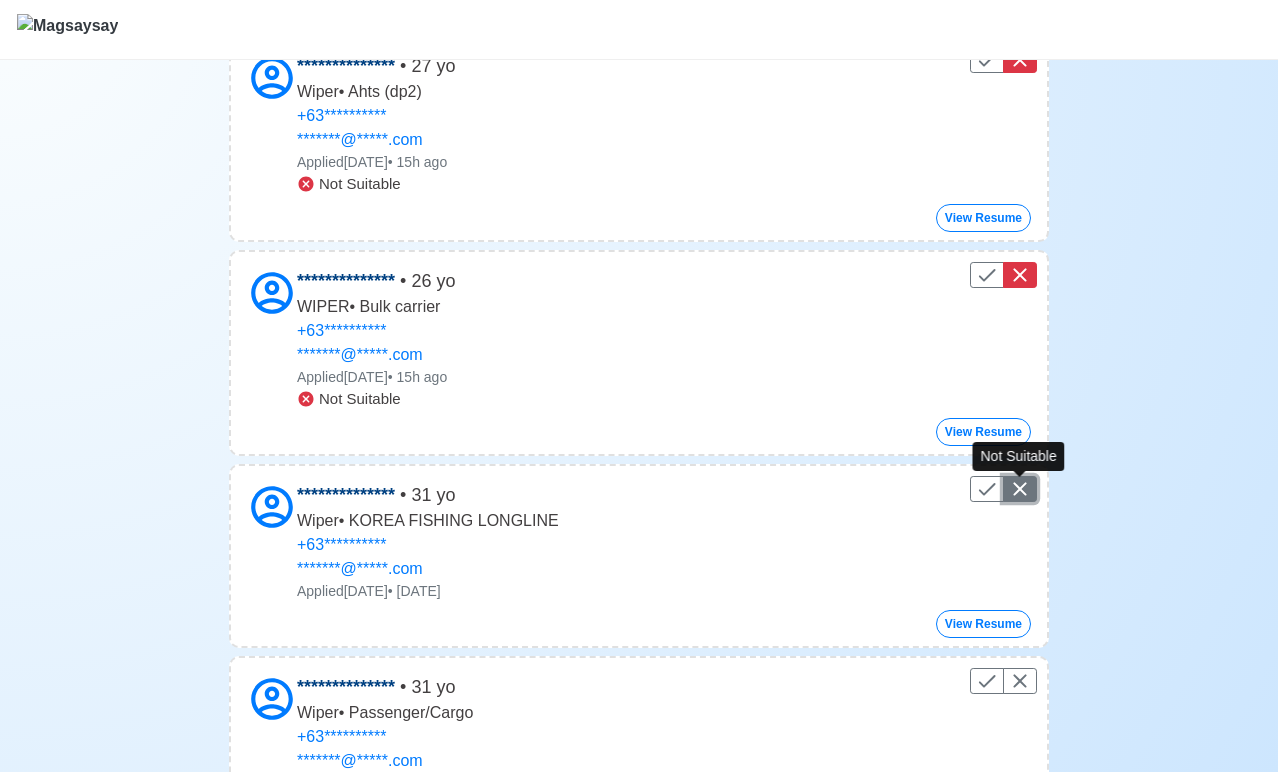 click 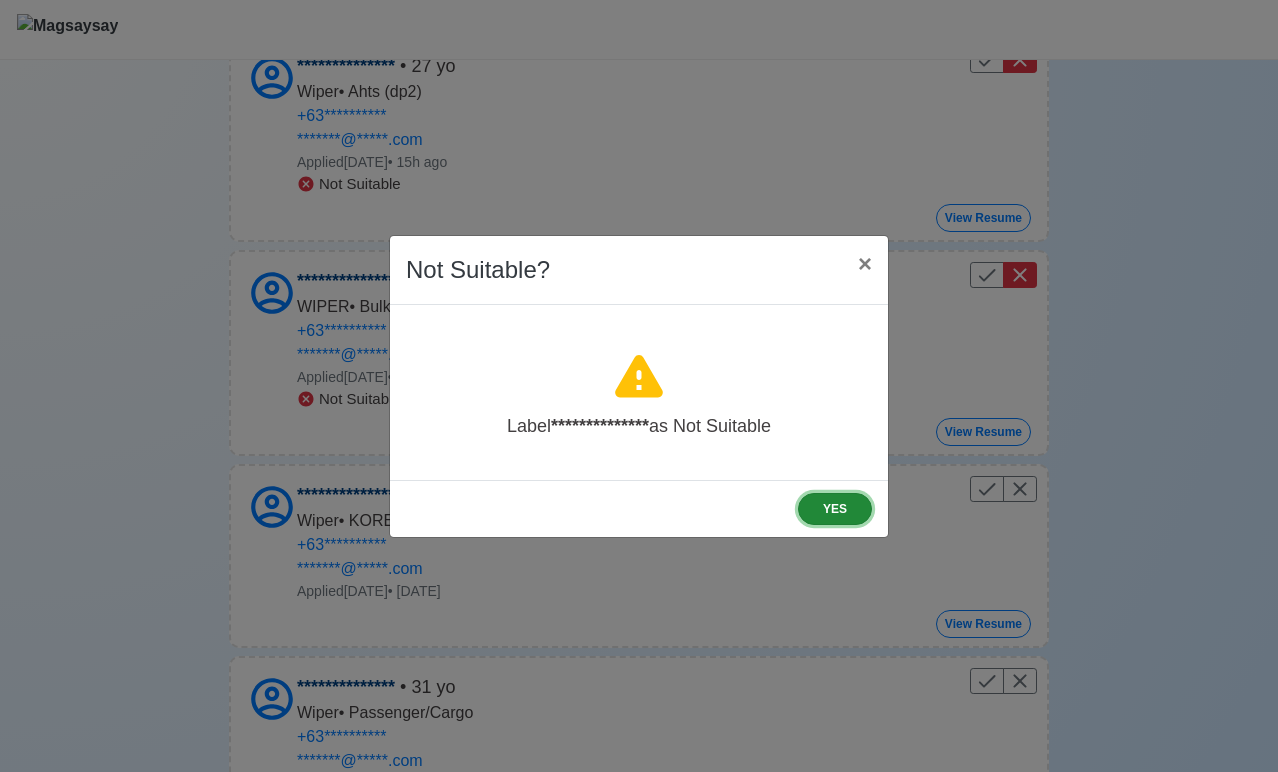 click on "YES" at bounding box center (835, 509) 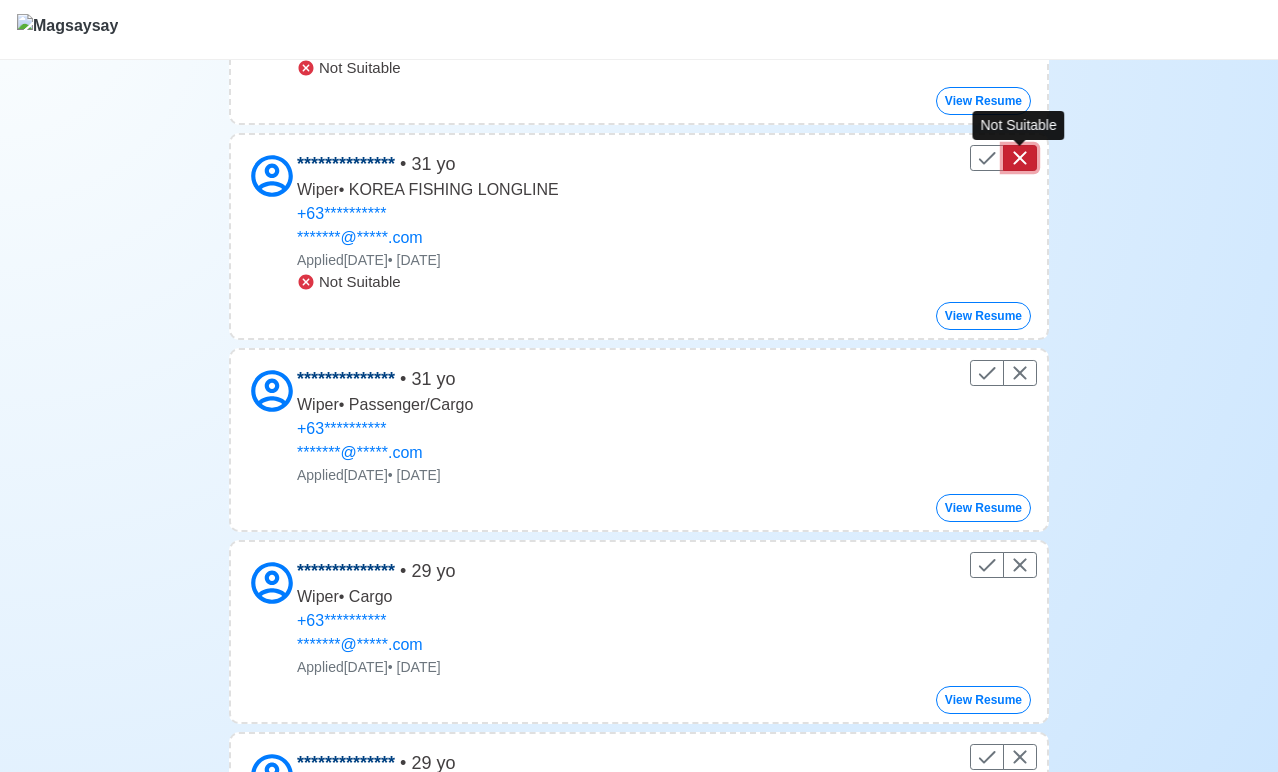 scroll, scrollTop: 841, scrollLeft: 0, axis: vertical 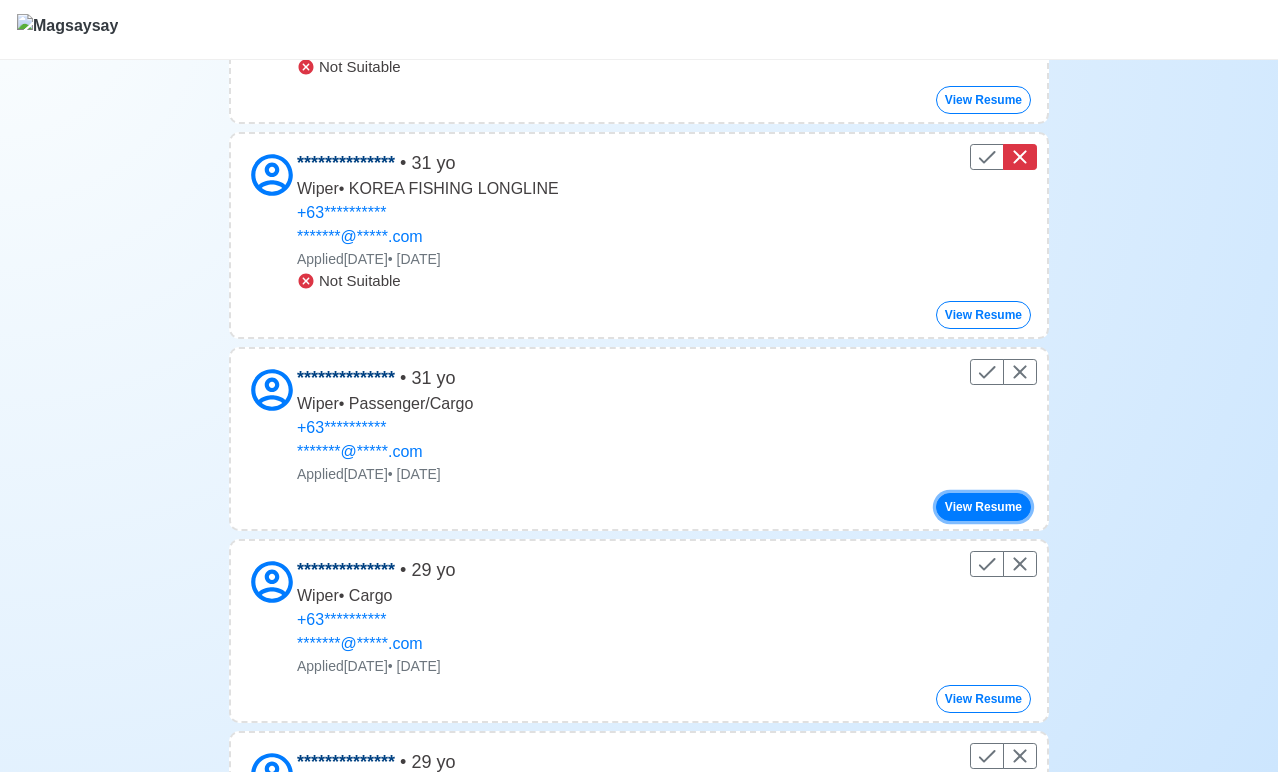 click on "View Resume" at bounding box center (983, 507) 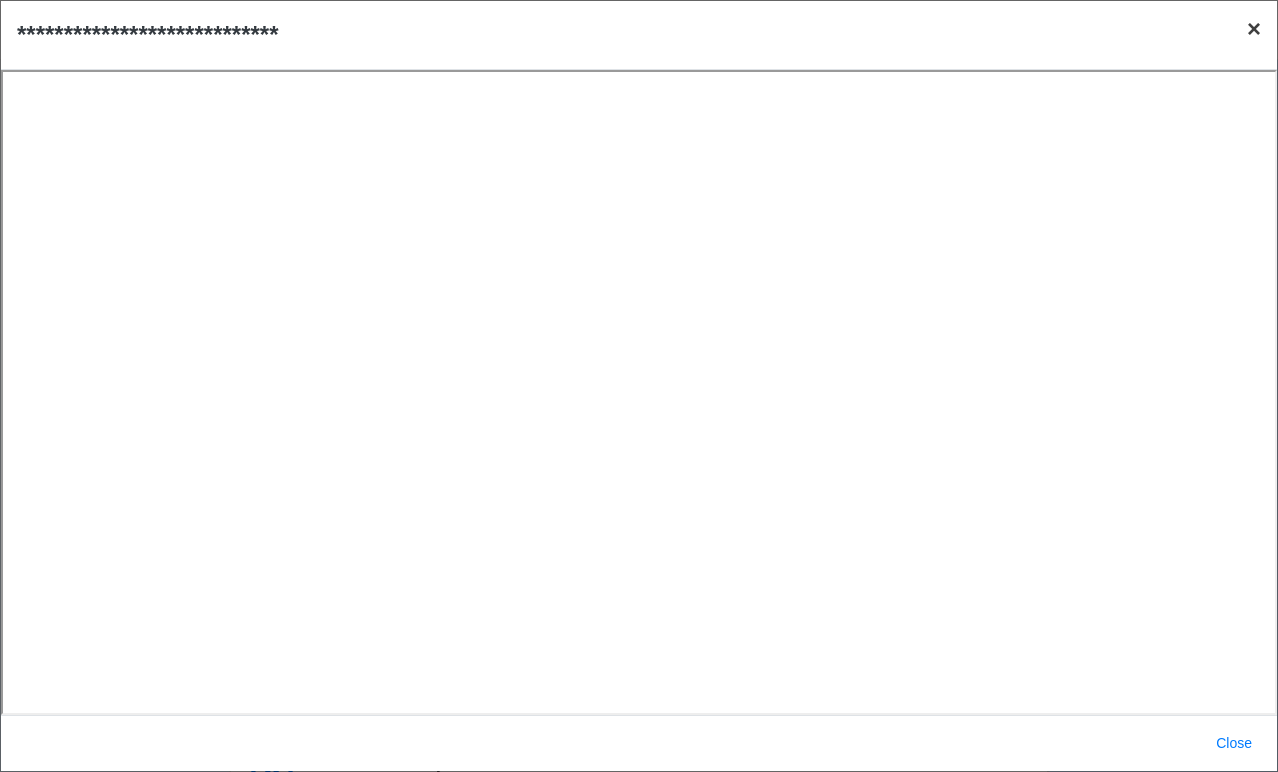 click on "×" at bounding box center [1254, 28] 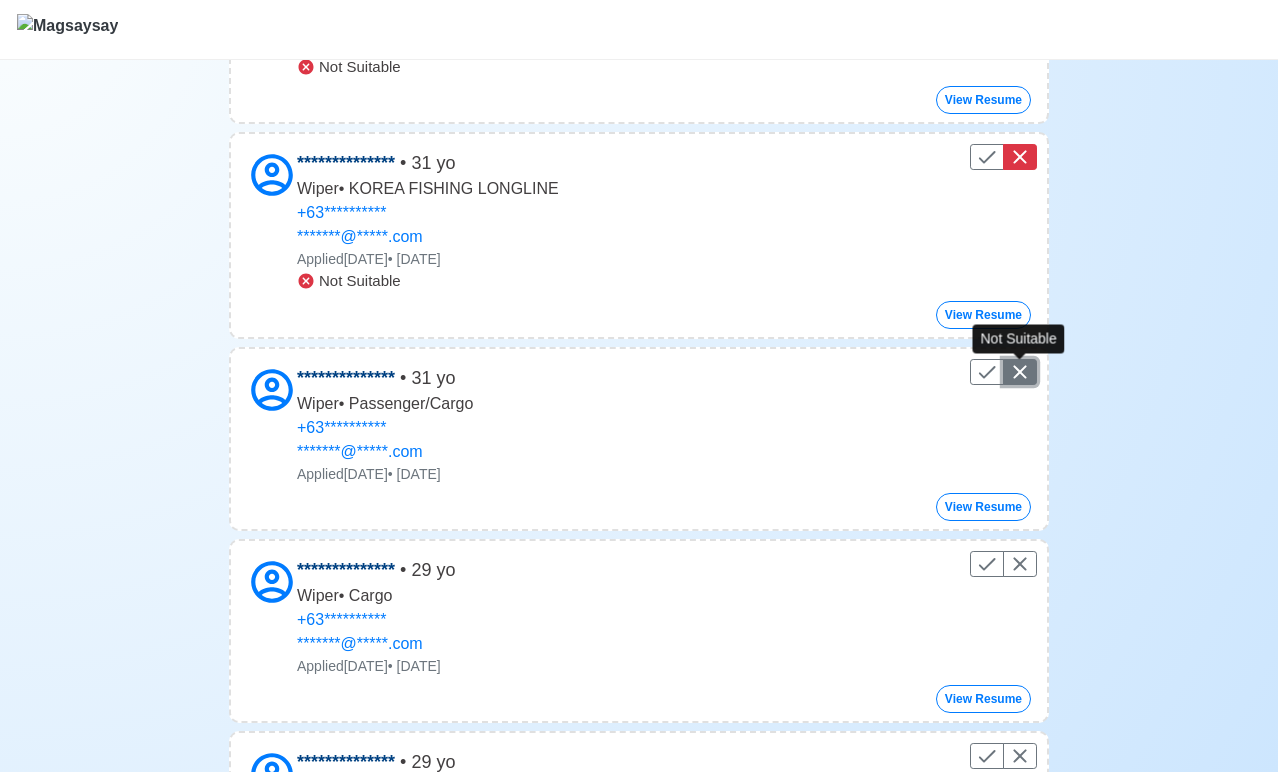 click at bounding box center (1020, 372) 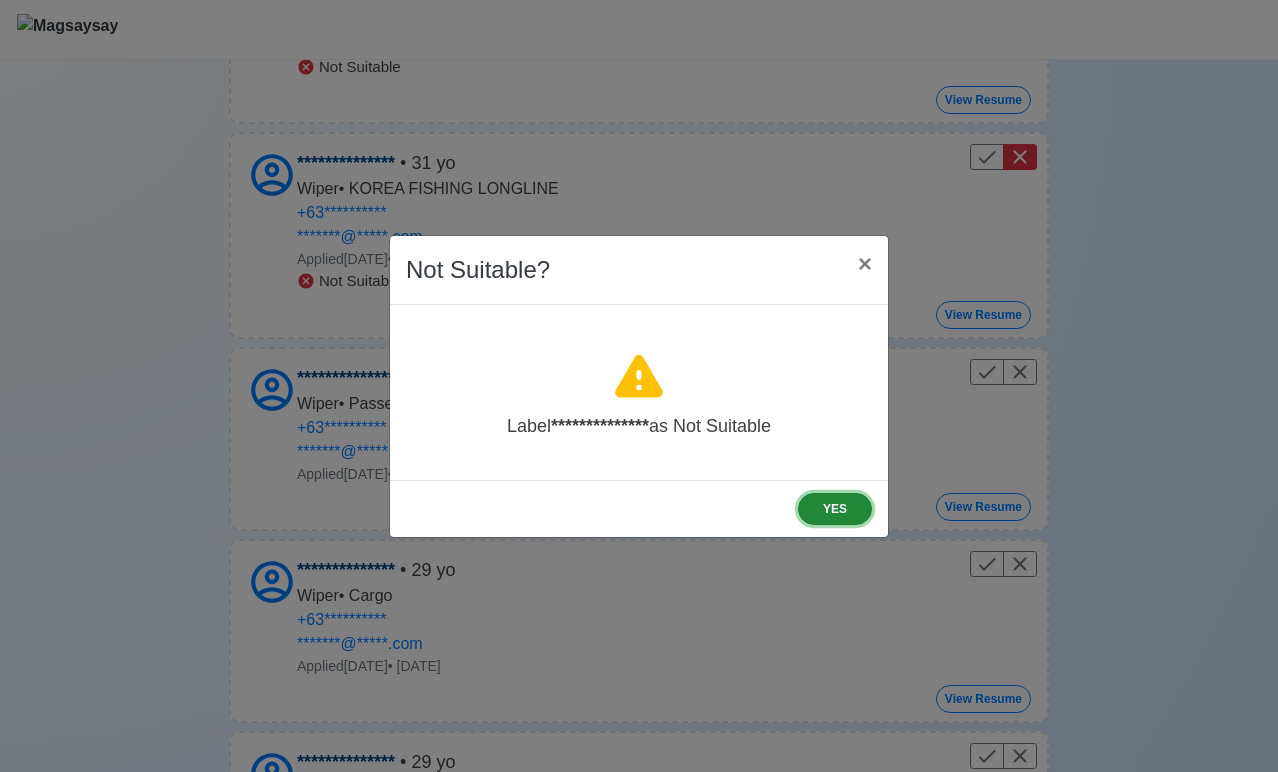 click on "YES" at bounding box center [835, 509] 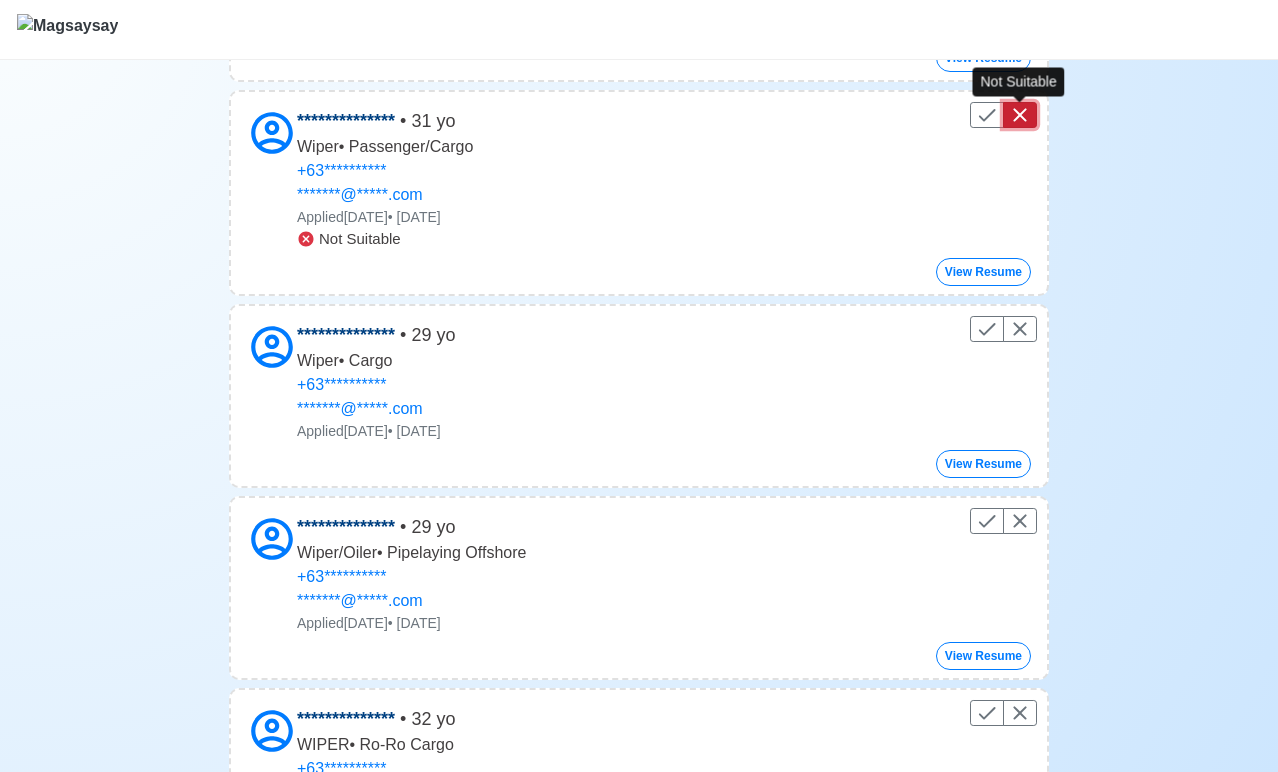 scroll, scrollTop: 1107, scrollLeft: 0, axis: vertical 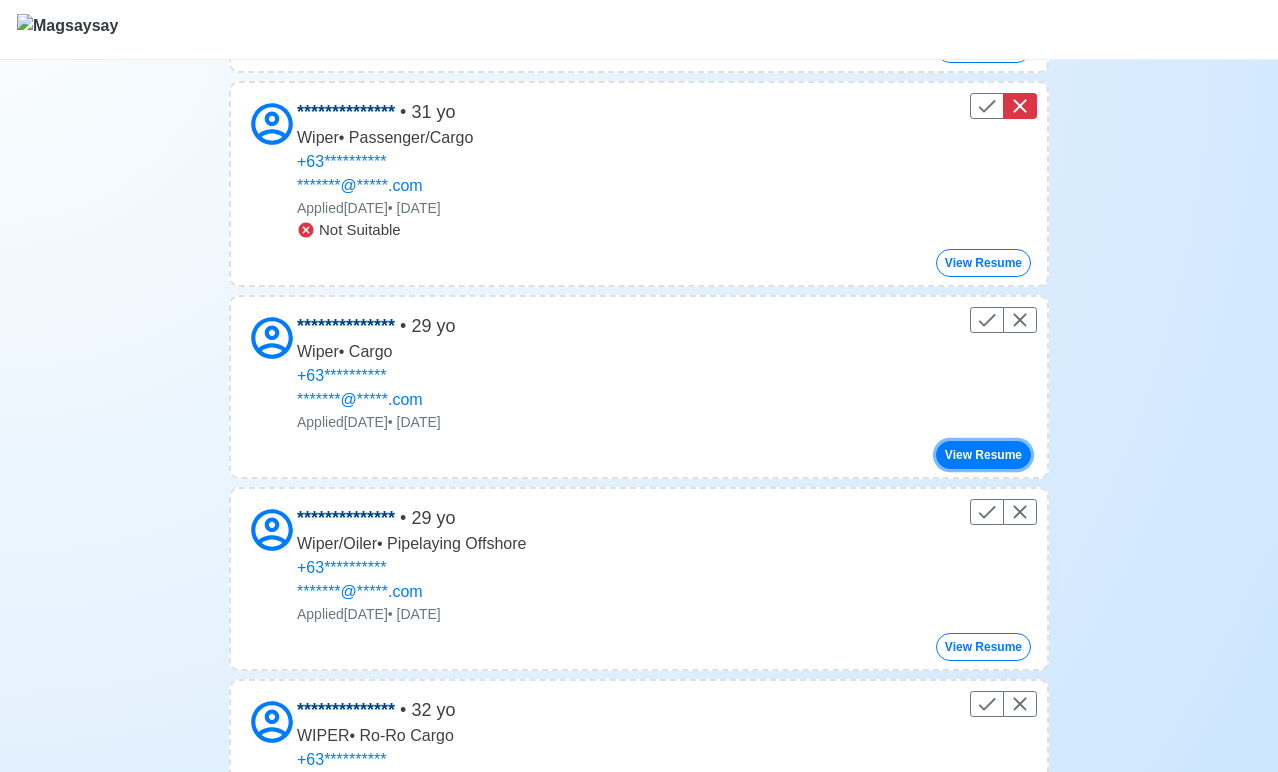 click on "View Resume" at bounding box center (983, 455) 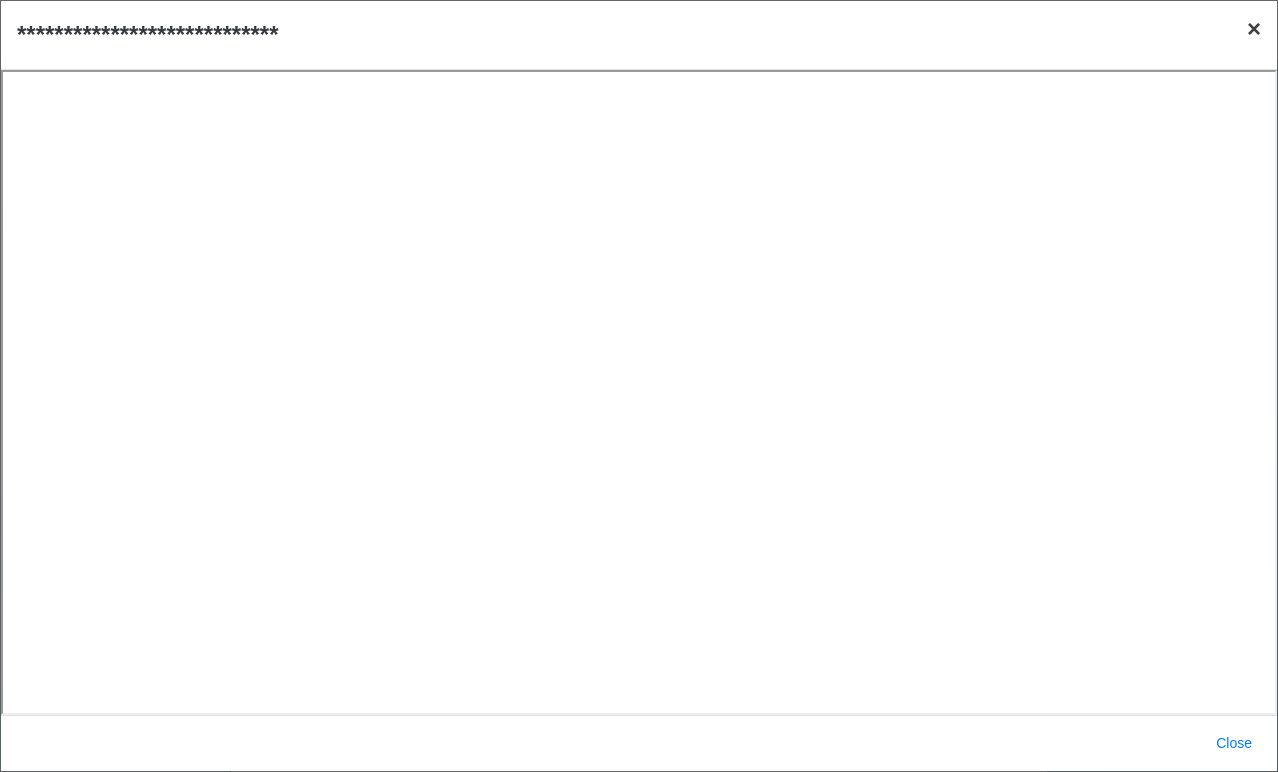 click on "×" at bounding box center (1254, 28) 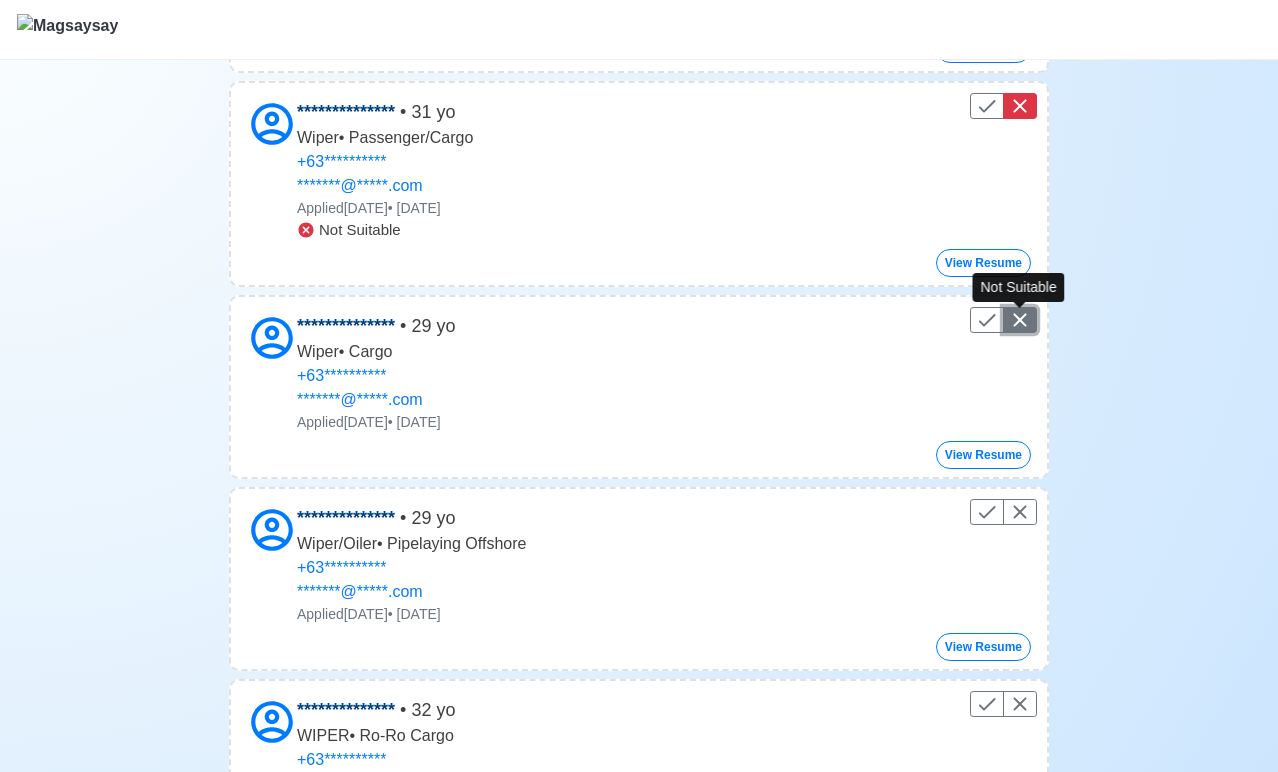 click 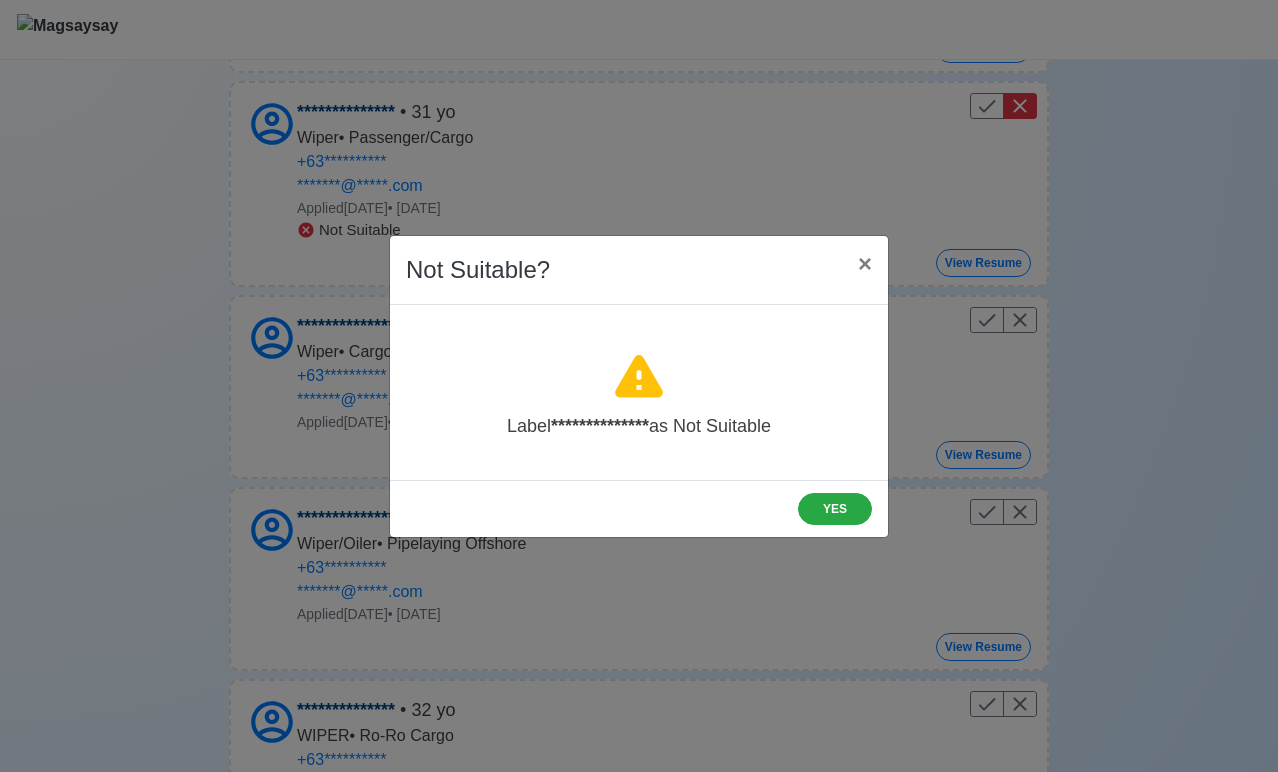 click on "YES" at bounding box center [639, 508] 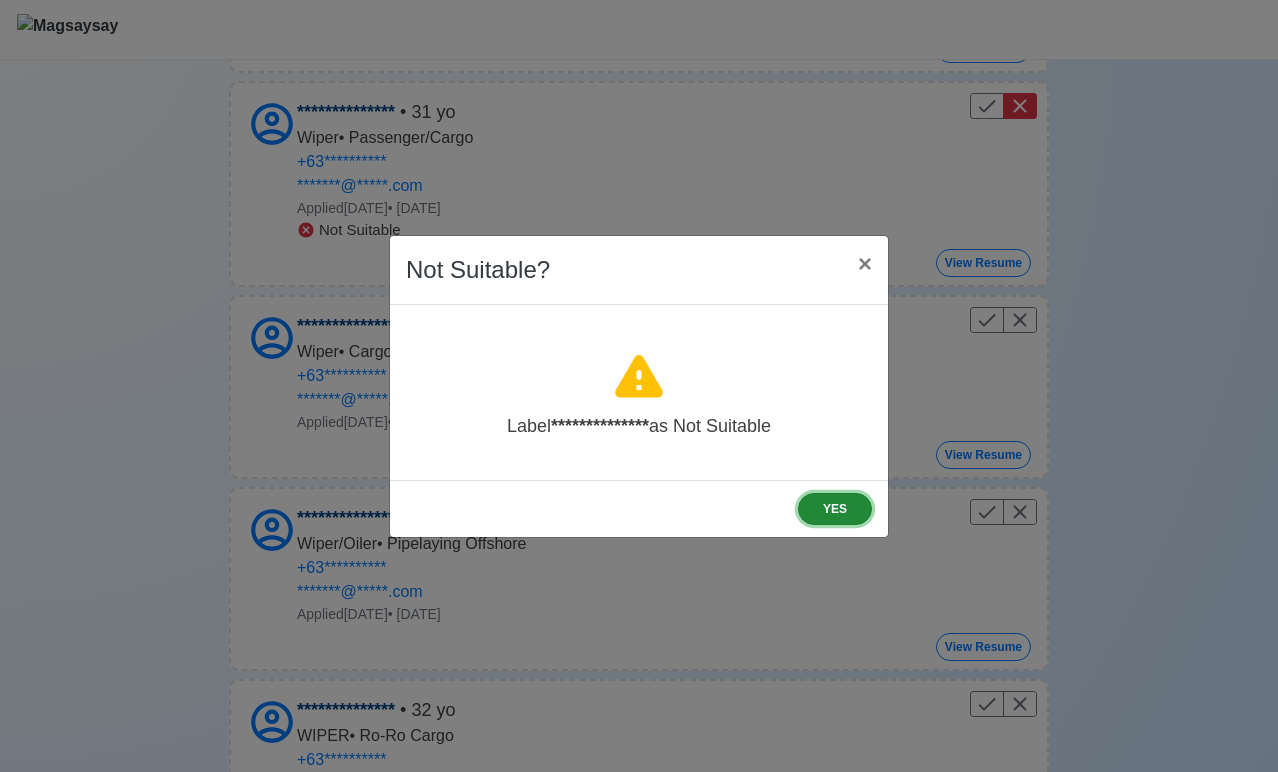 click on "YES" at bounding box center (835, 509) 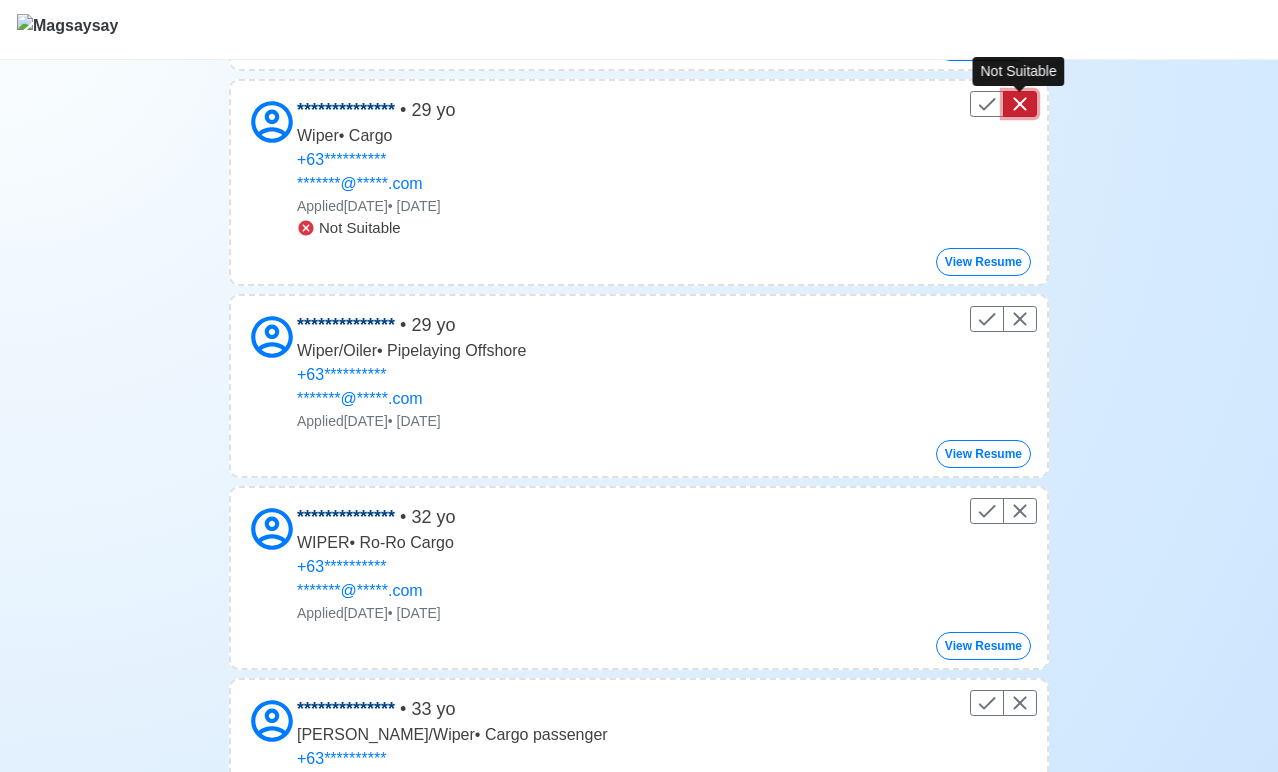 scroll, scrollTop: 1325, scrollLeft: 0, axis: vertical 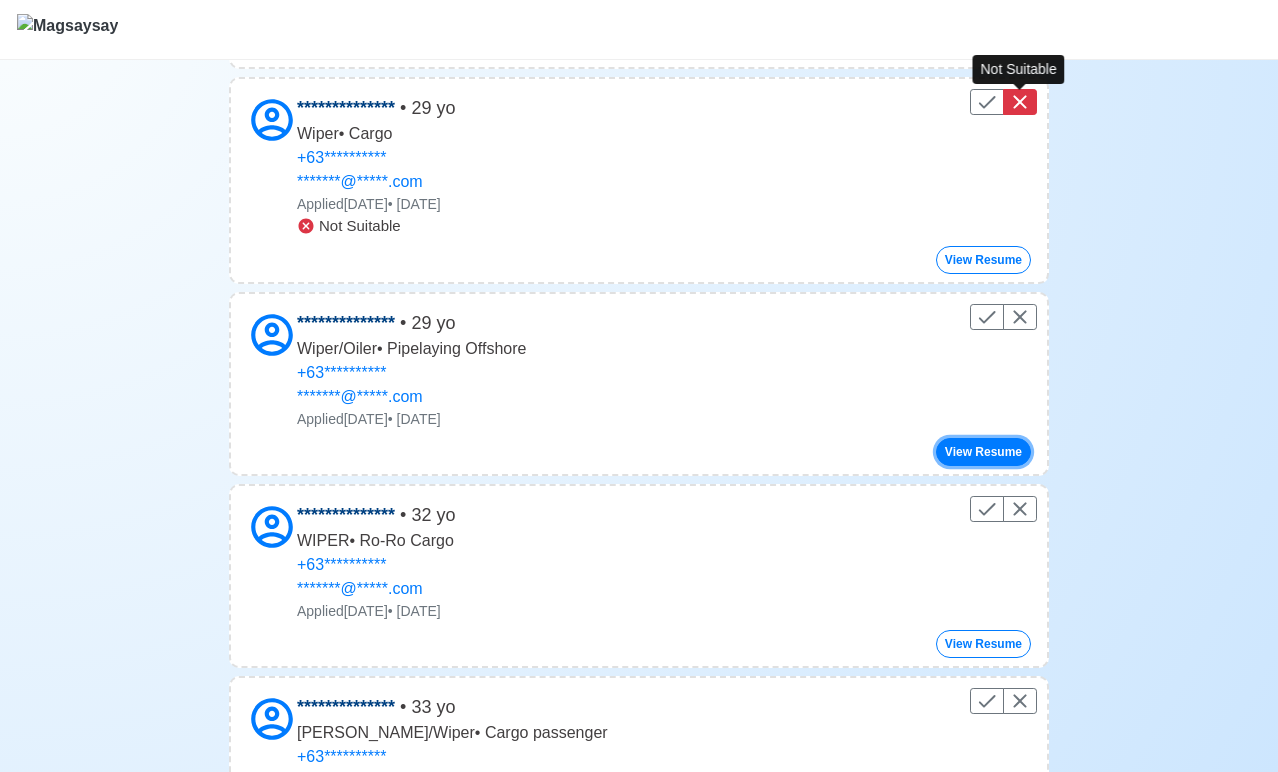 click on "View Resume" at bounding box center [983, 452] 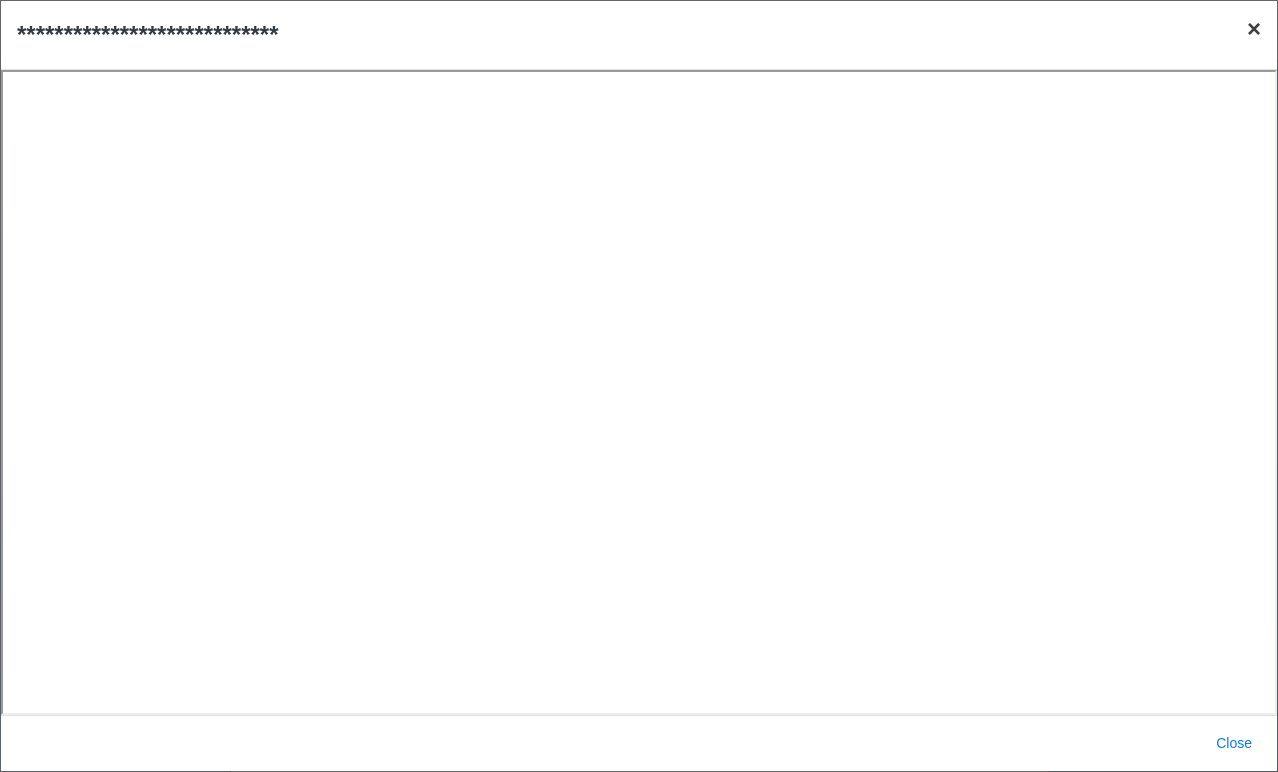 click on "×" at bounding box center [1254, 28] 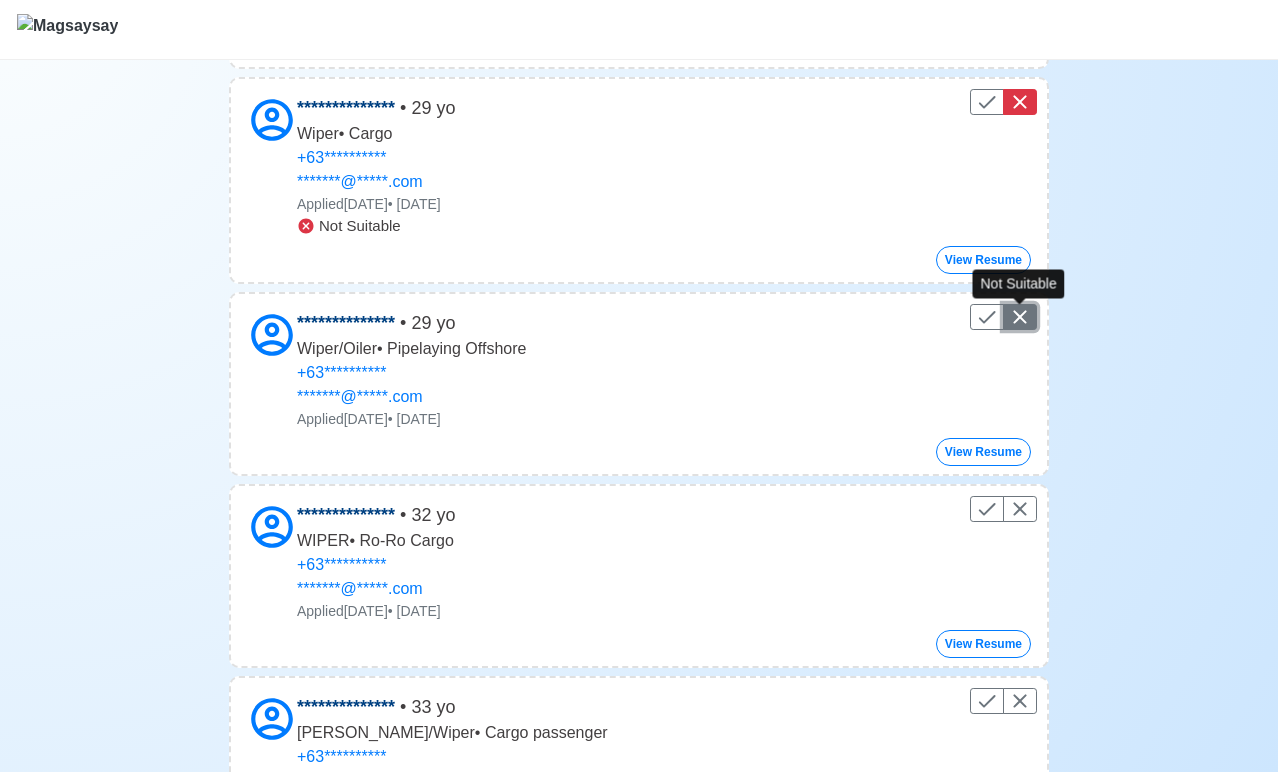 click 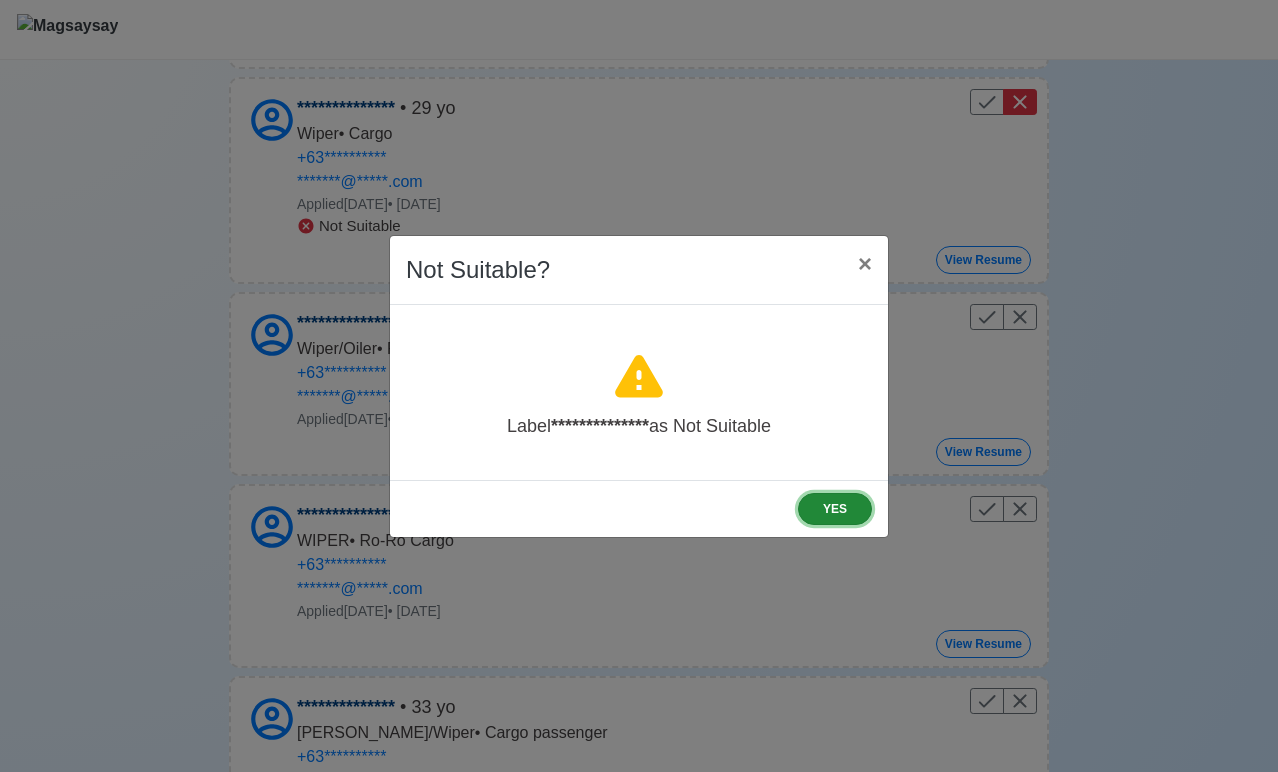 click on "YES" at bounding box center [835, 509] 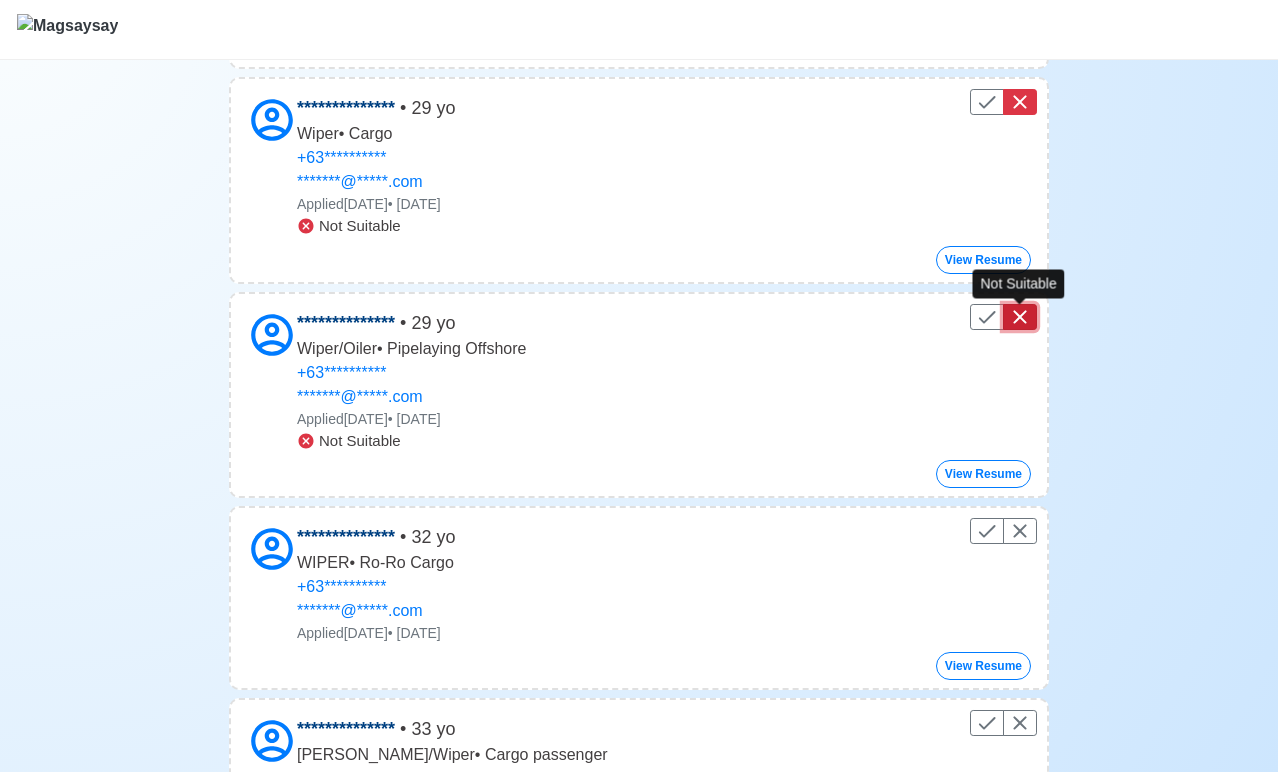 scroll, scrollTop: 1550, scrollLeft: 0, axis: vertical 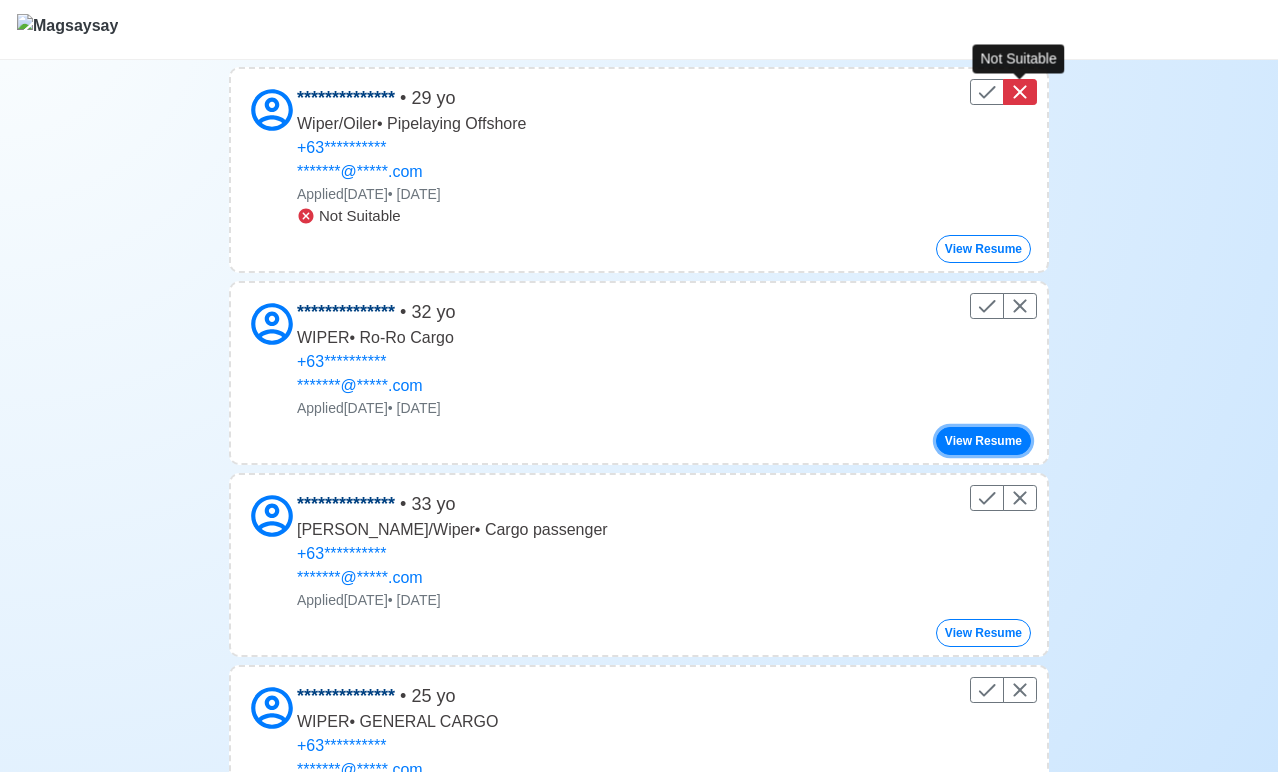 click on "View Resume" at bounding box center (983, 441) 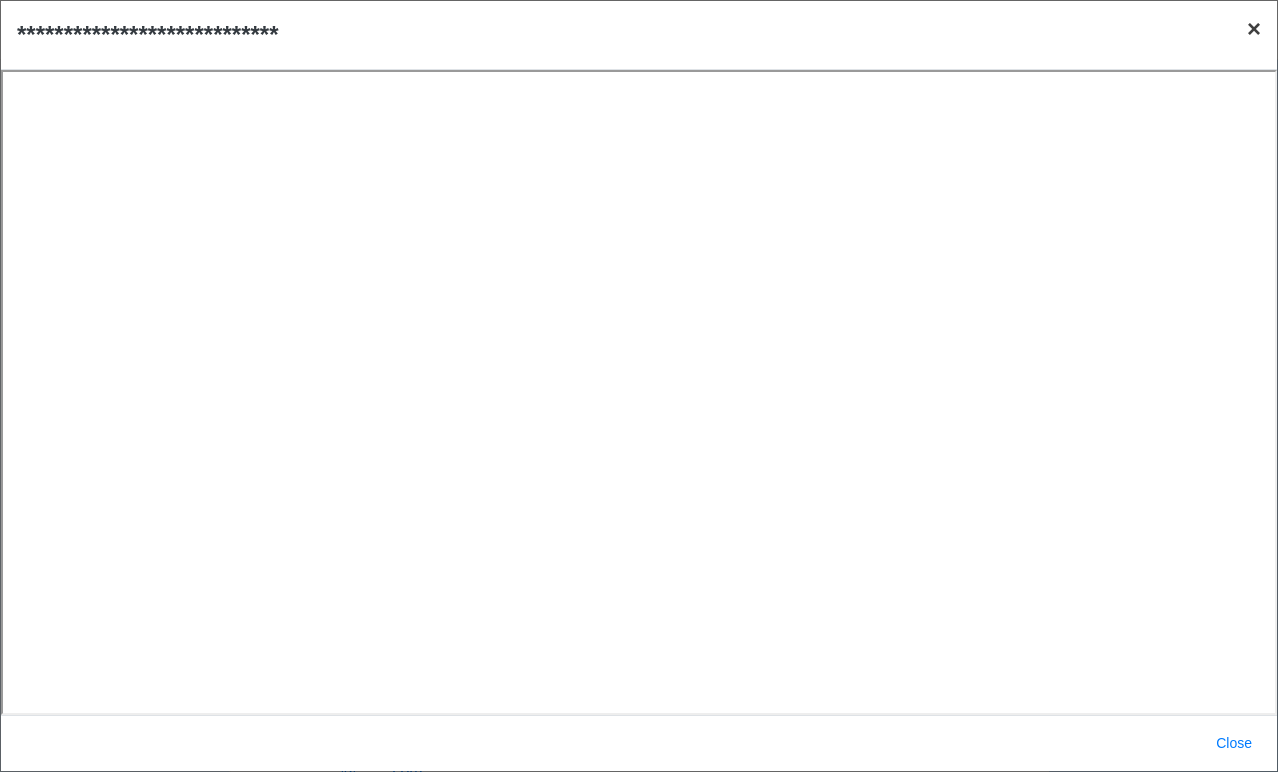 click on "×" at bounding box center [1254, 28] 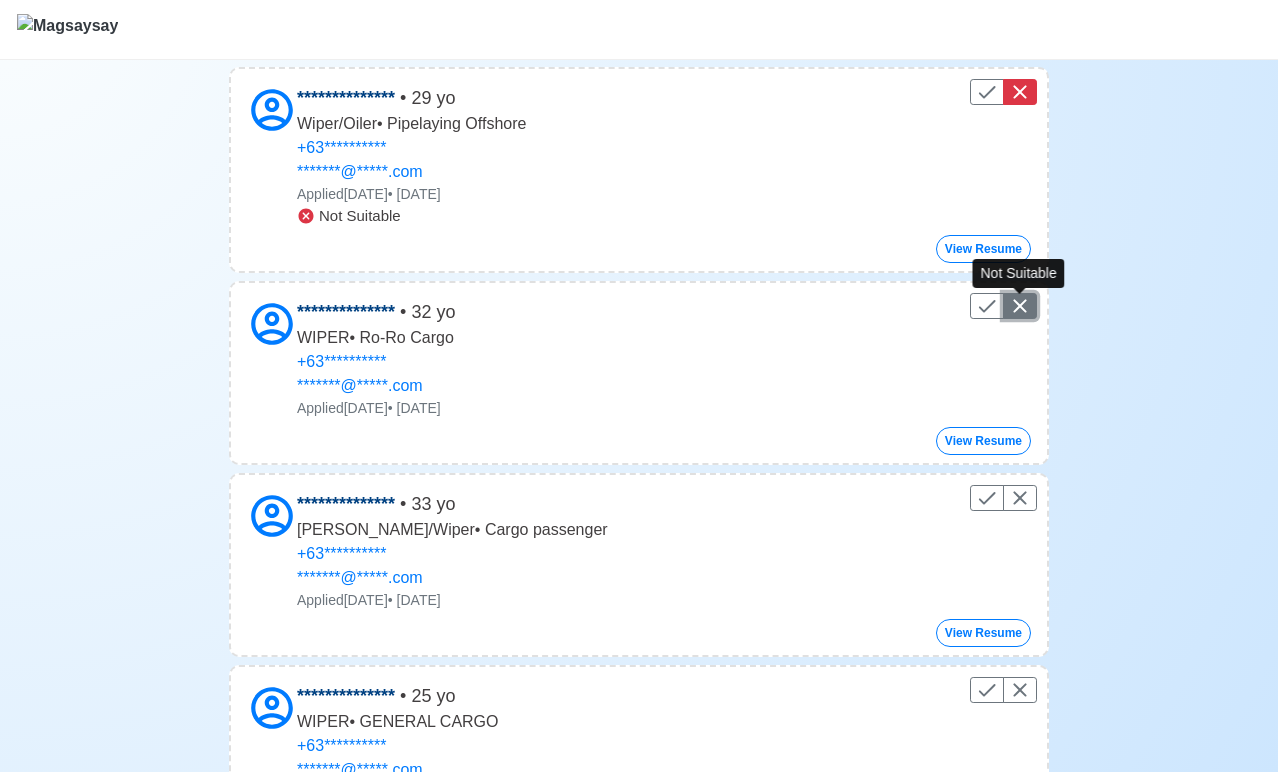 click at bounding box center (1020, 306) 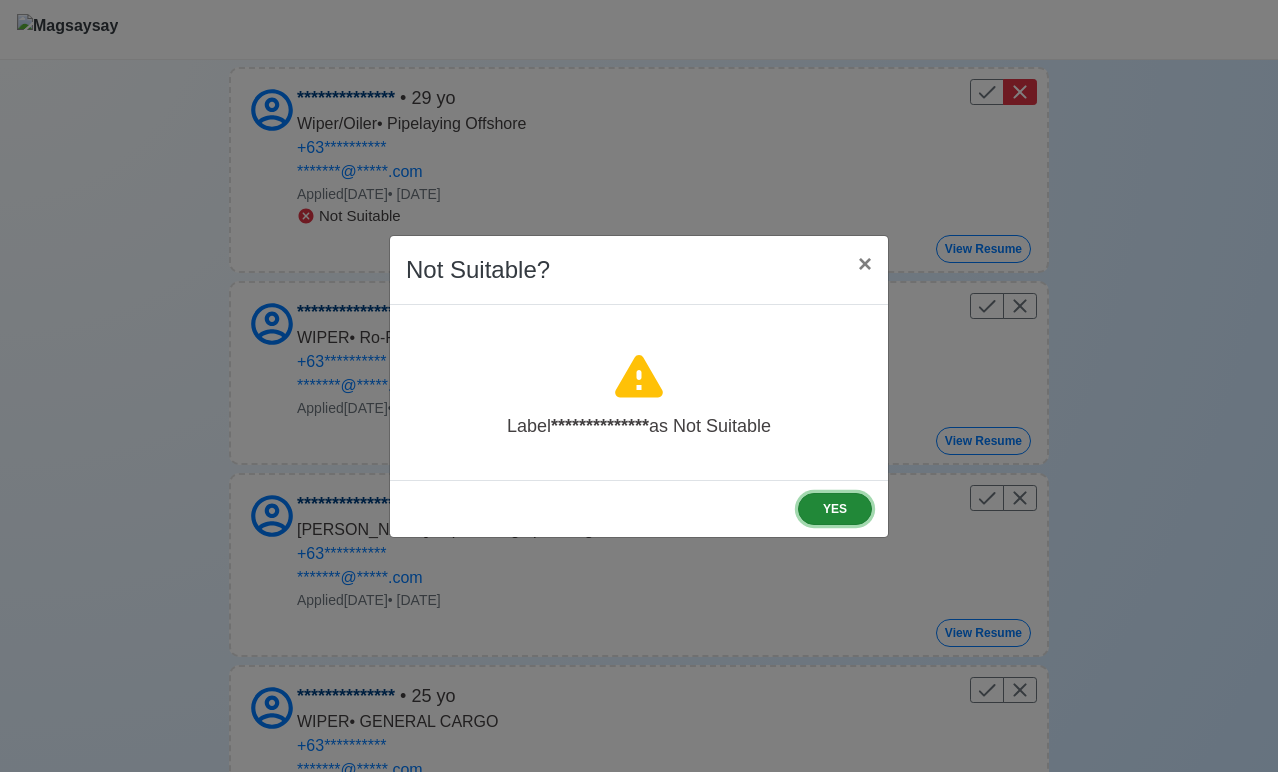 click on "YES" at bounding box center [835, 509] 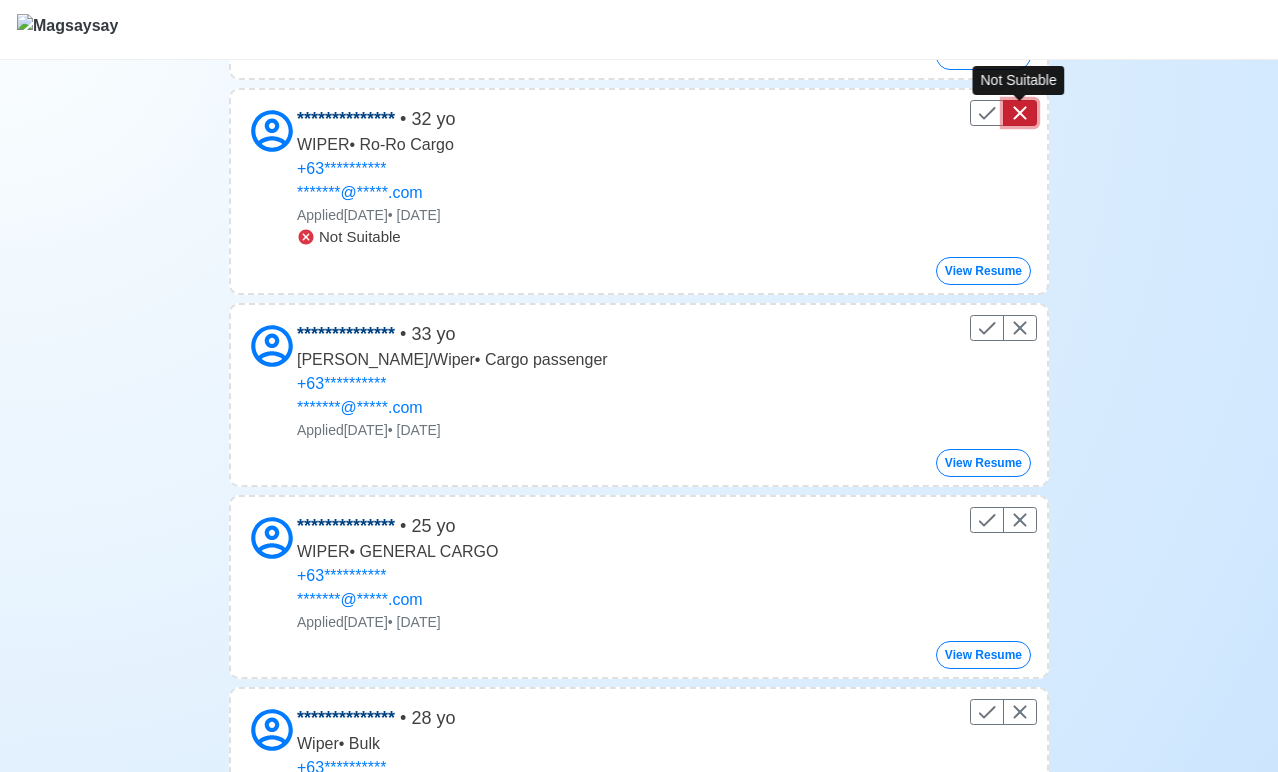 scroll, scrollTop: 1744, scrollLeft: 0, axis: vertical 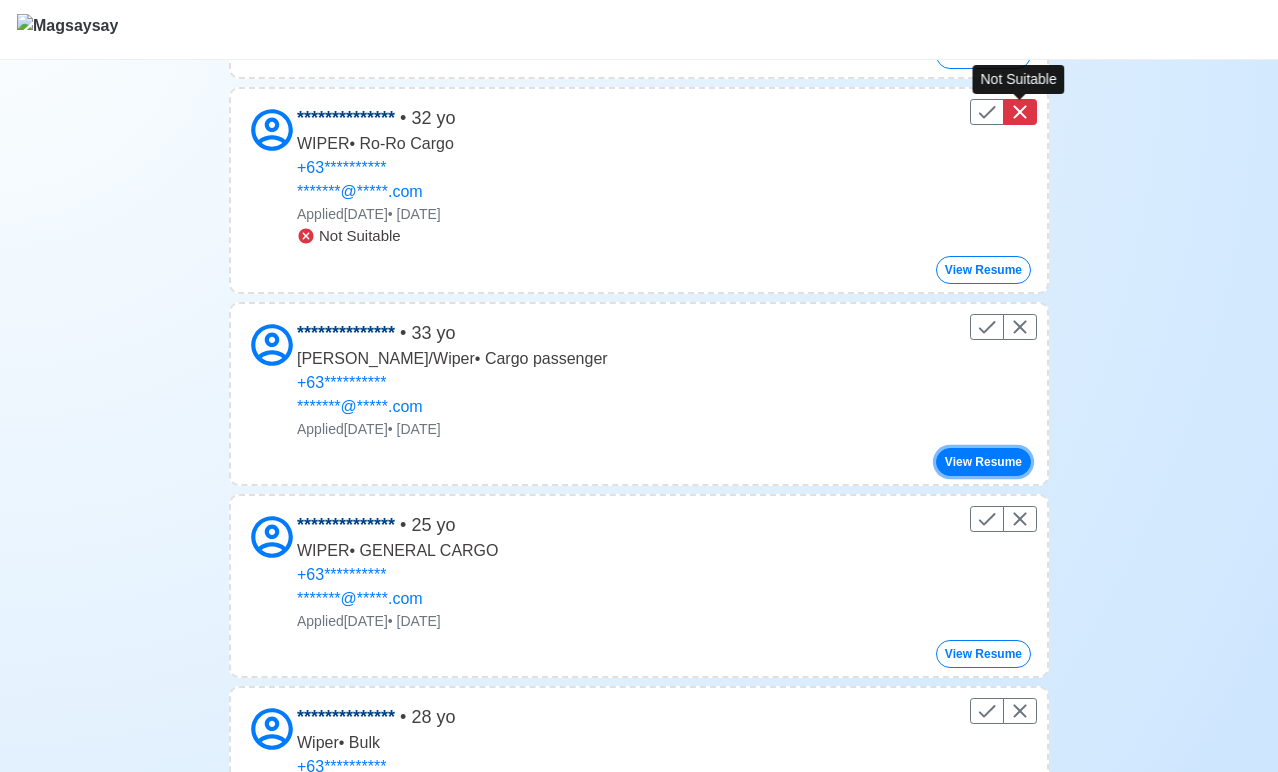 click on "View Resume" at bounding box center [983, 462] 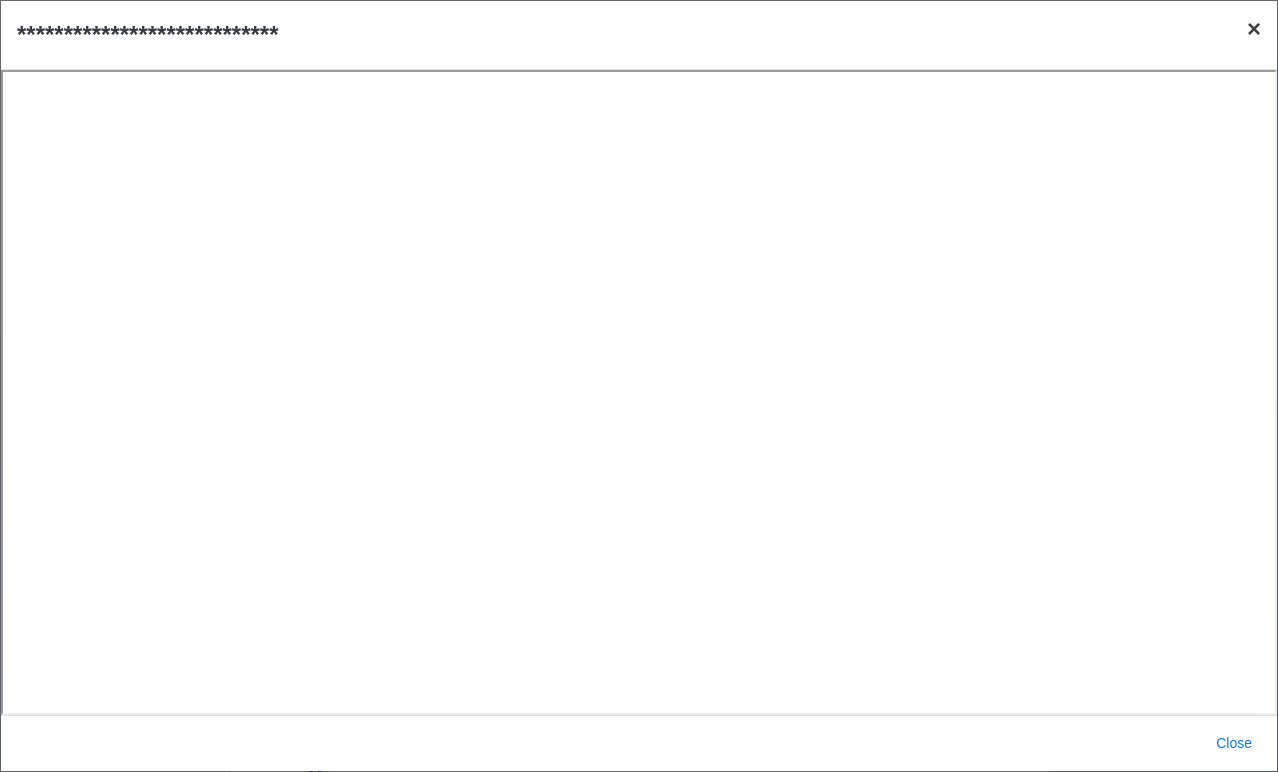 click on "×" at bounding box center (1254, 28) 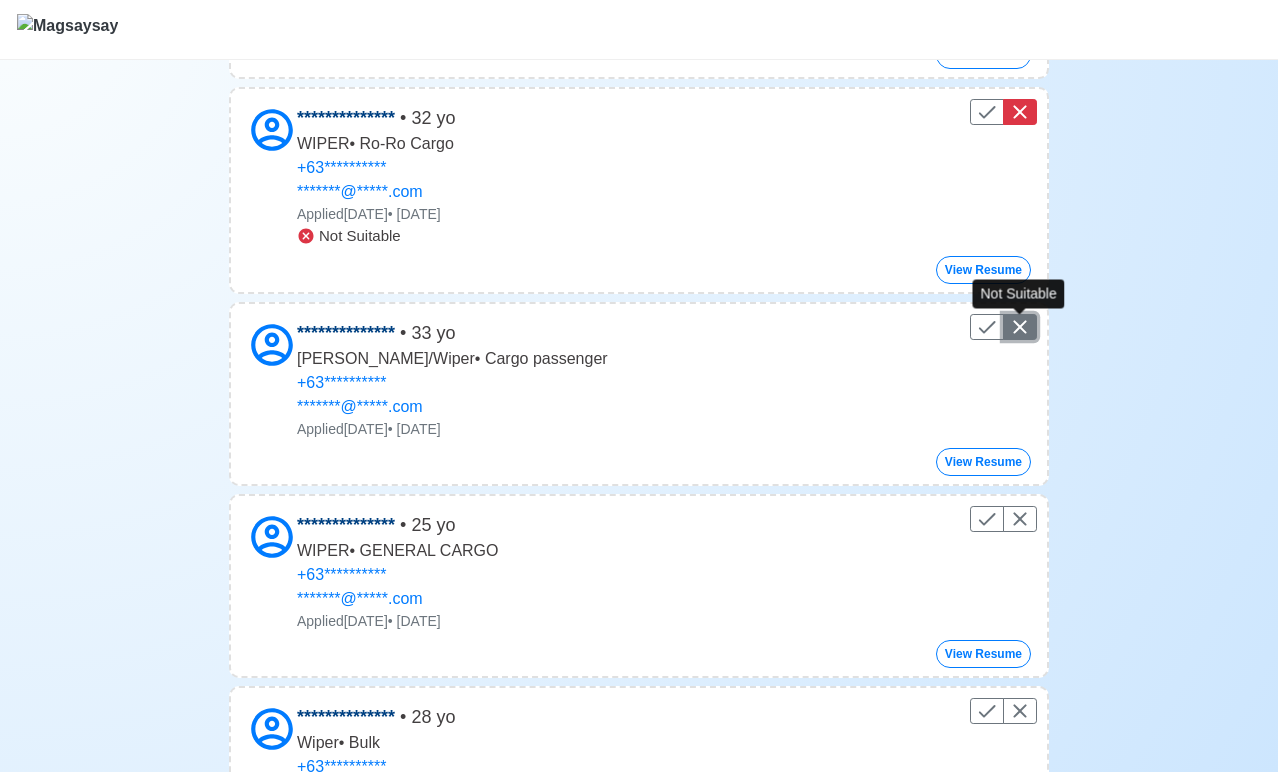 click 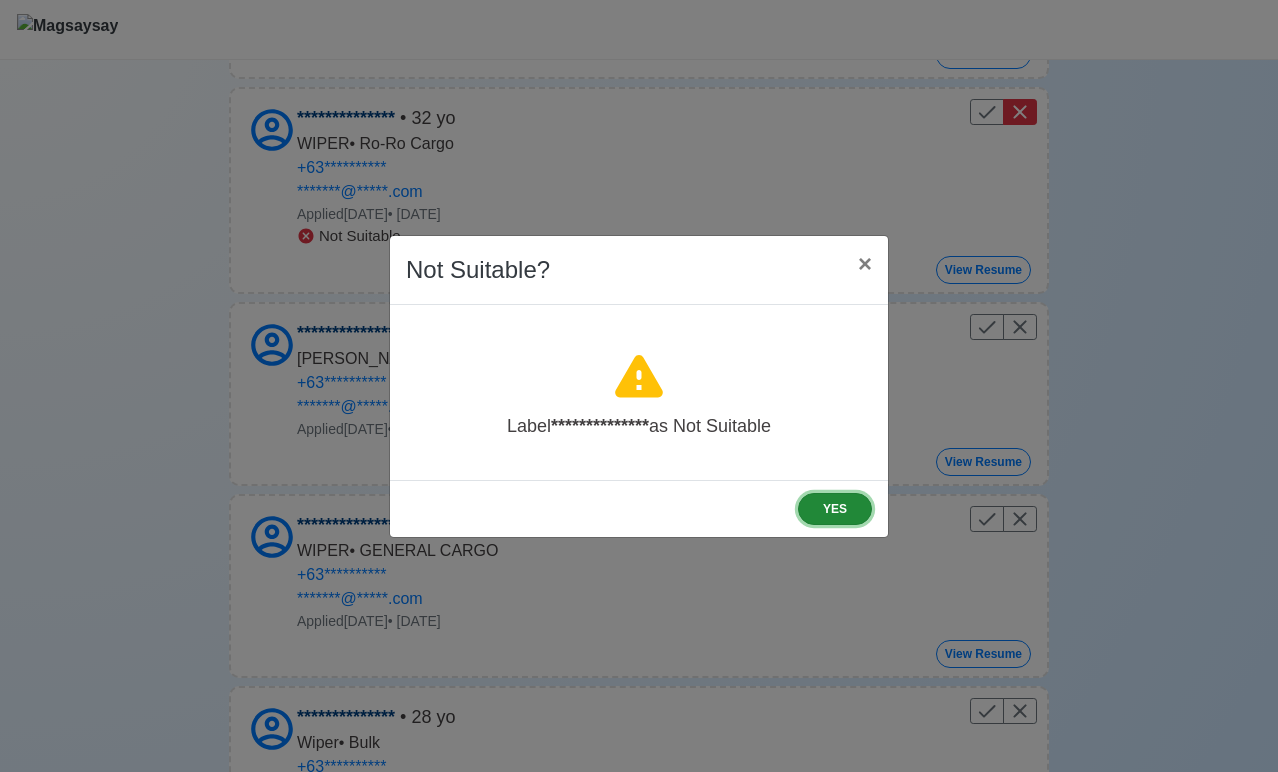 click on "YES" at bounding box center (835, 509) 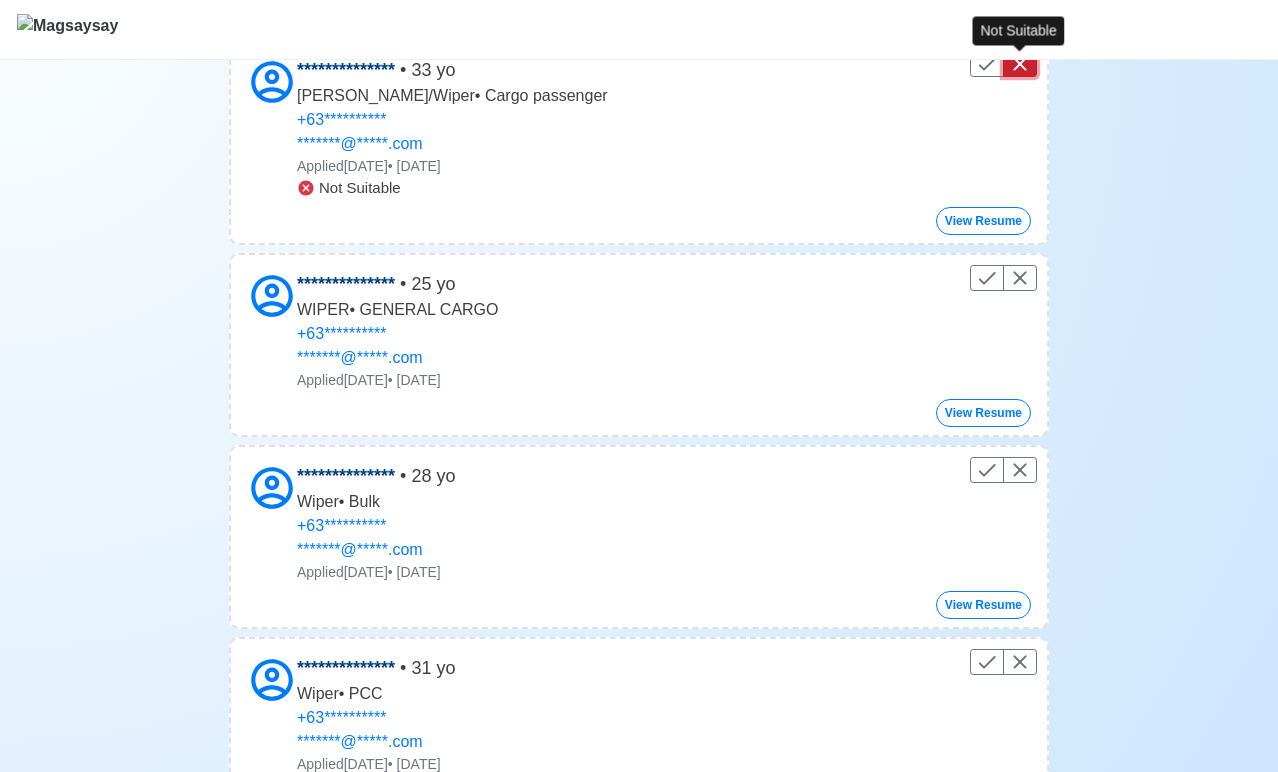 scroll, scrollTop: 2012, scrollLeft: 0, axis: vertical 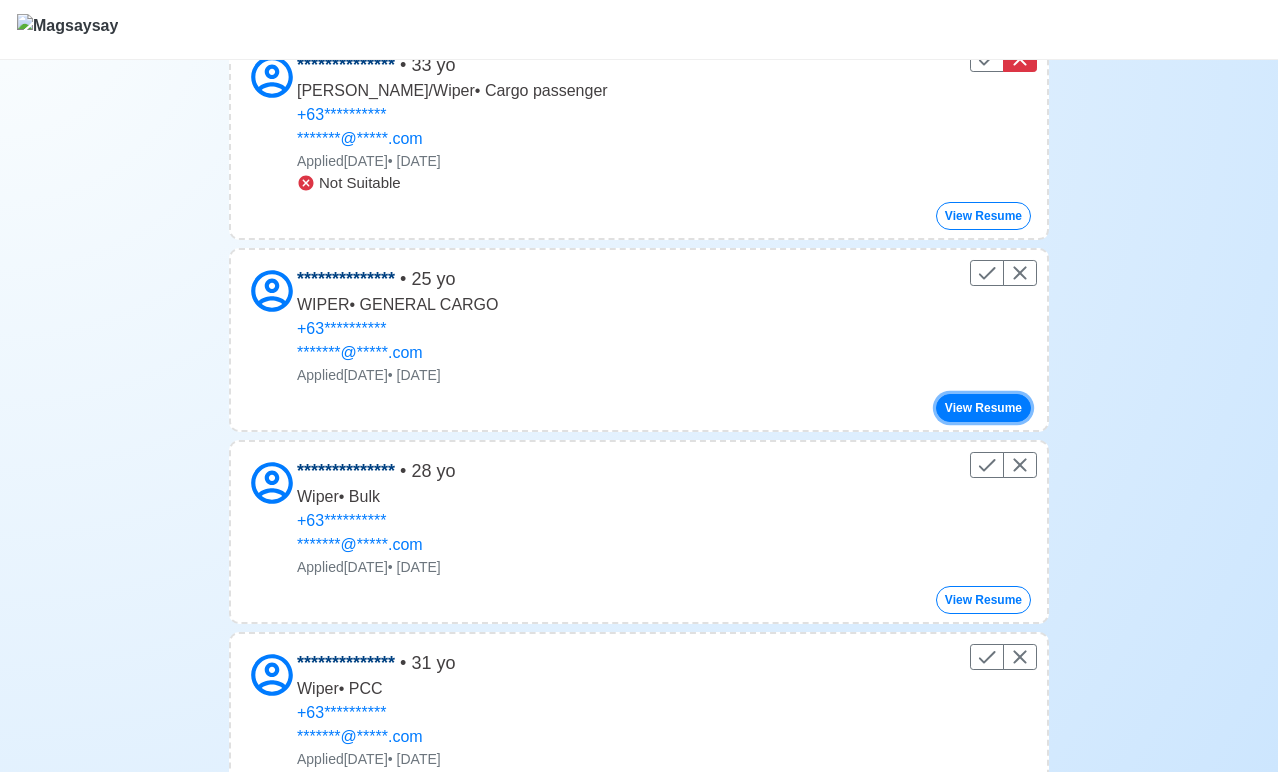 click on "View Resume" at bounding box center (983, 408) 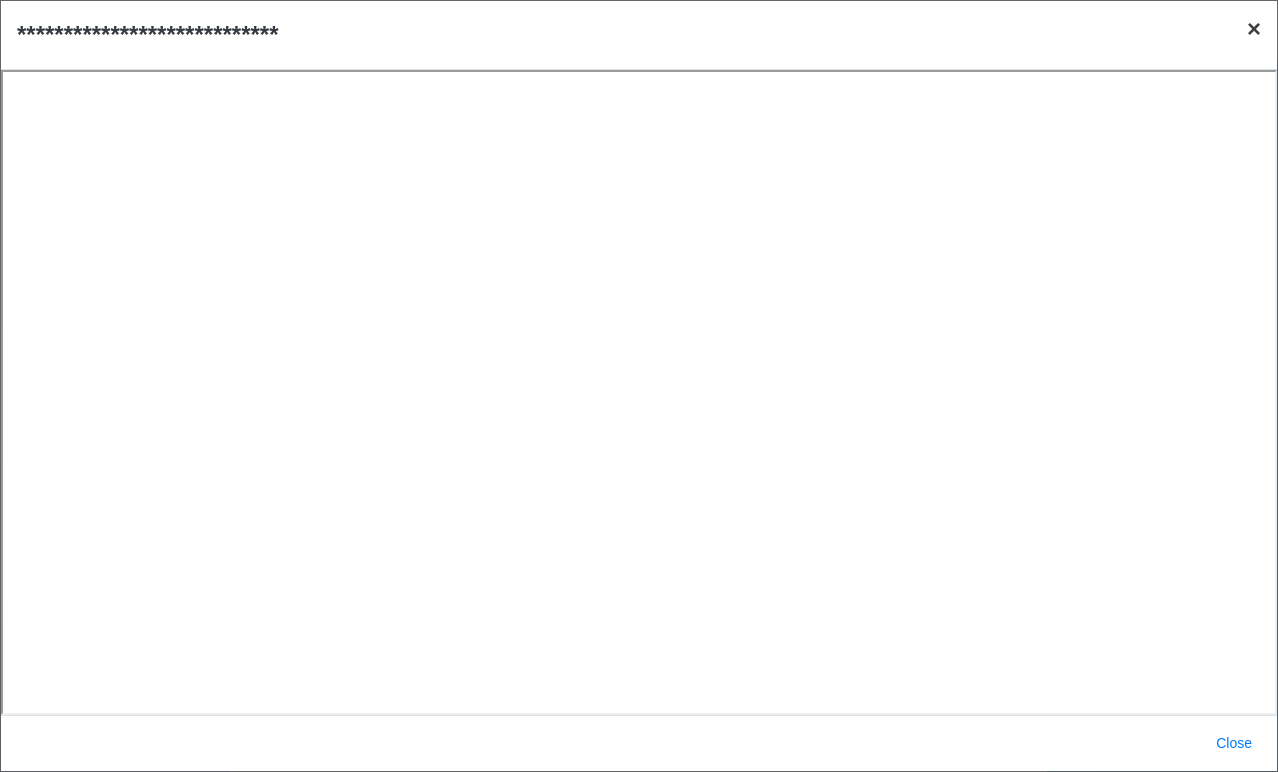 click on "×" at bounding box center [1254, 28] 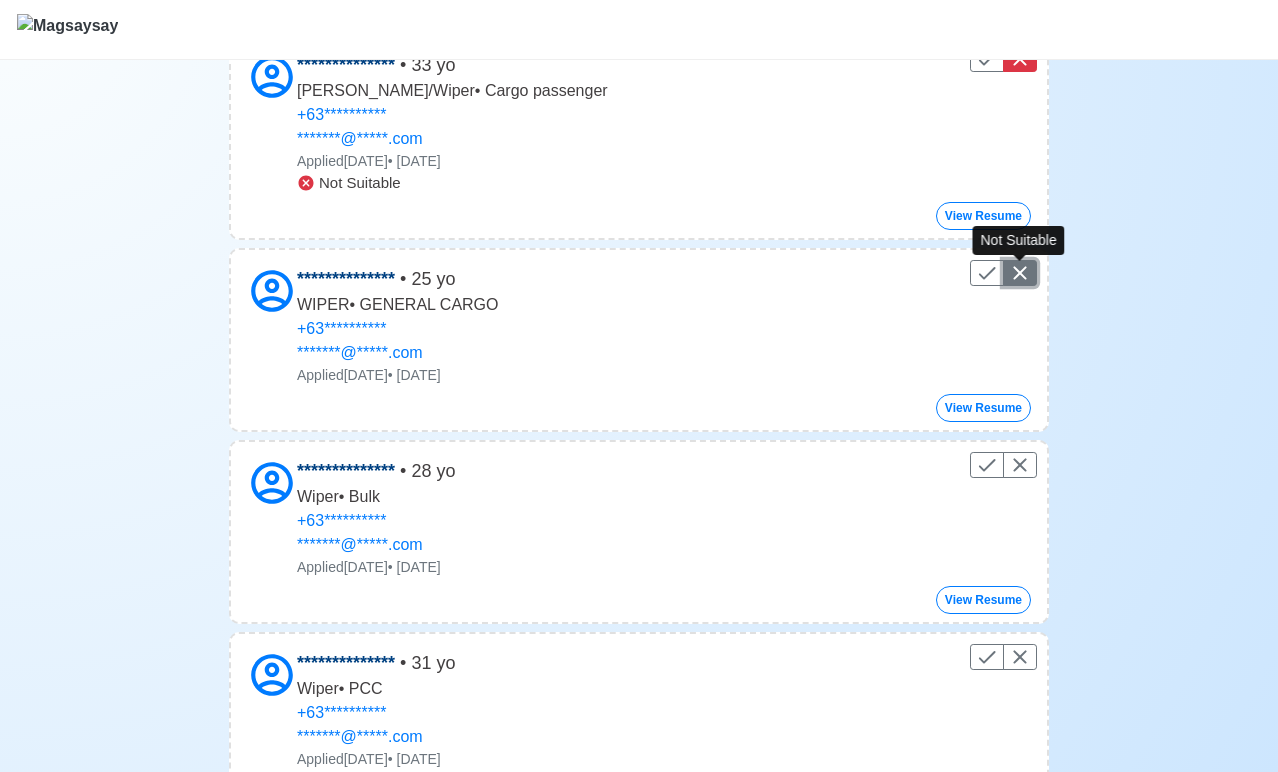 click 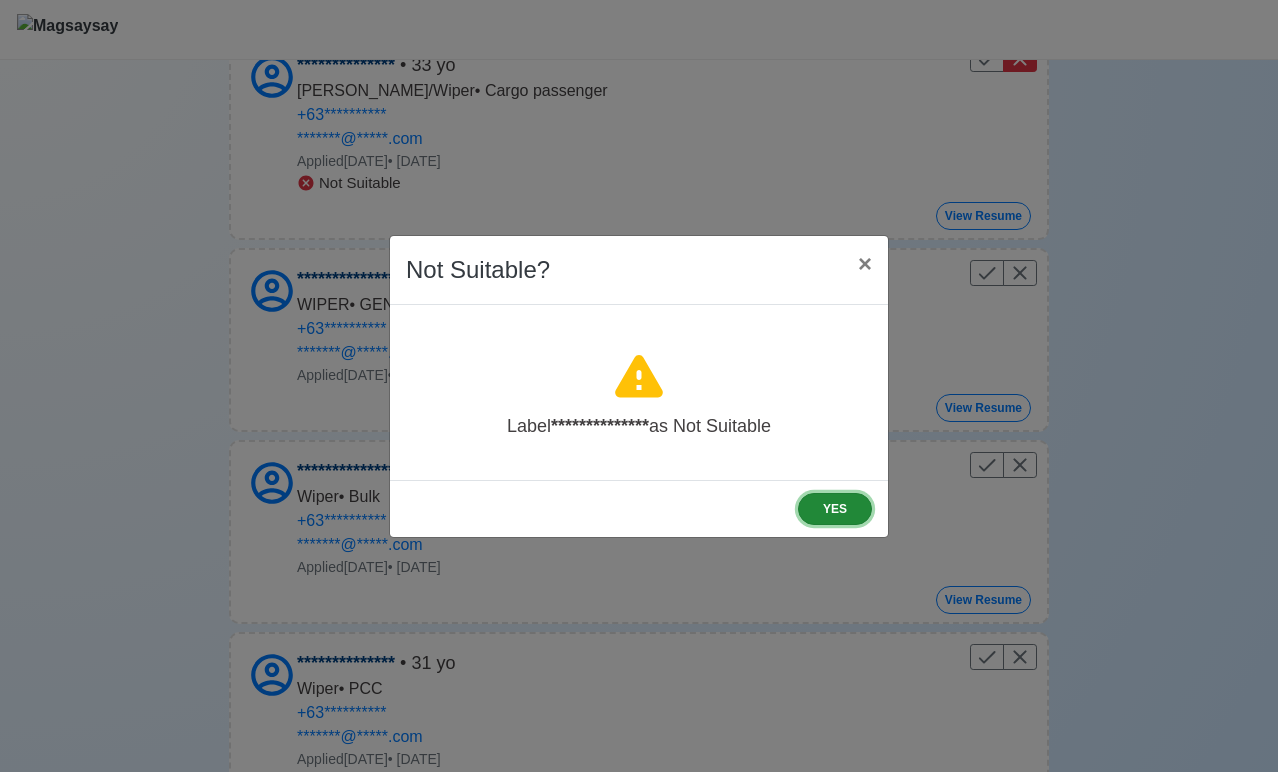 click on "YES" at bounding box center [835, 509] 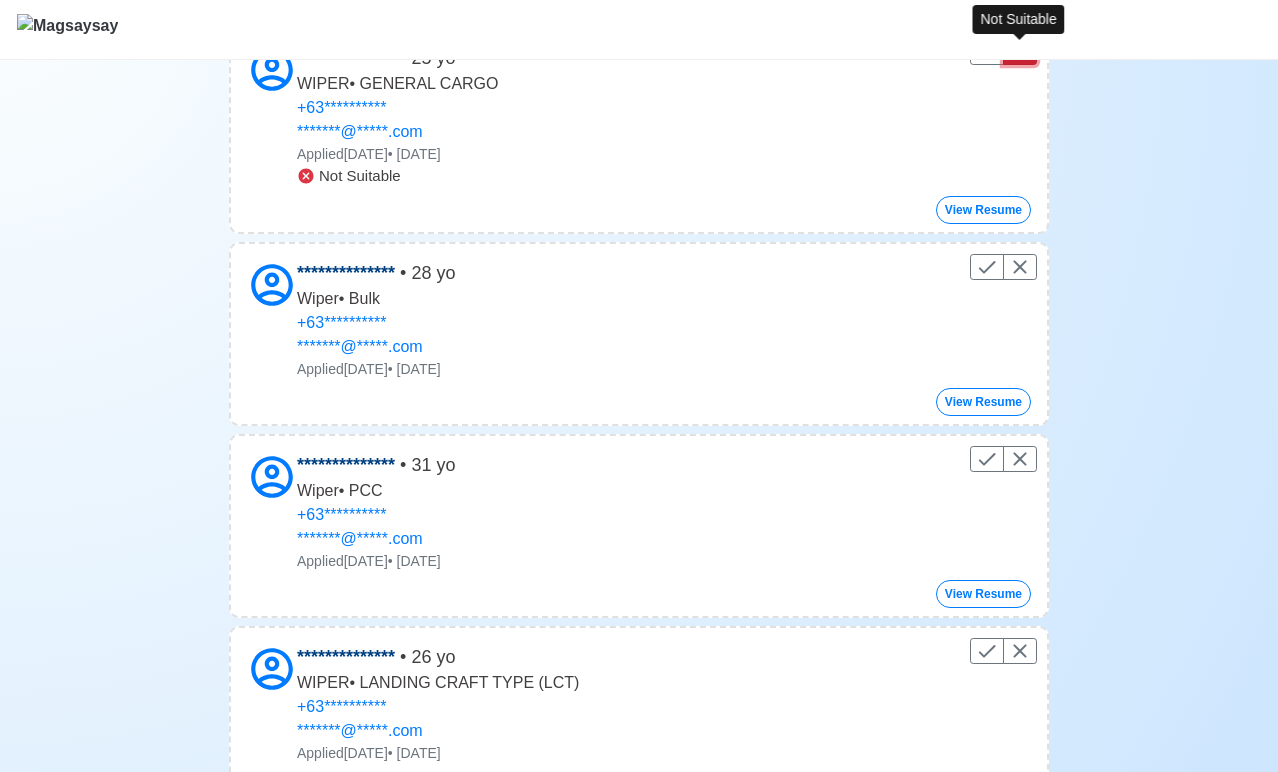 scroll, scrollTop: 2237, scrollLeft: 0, axis: vertical 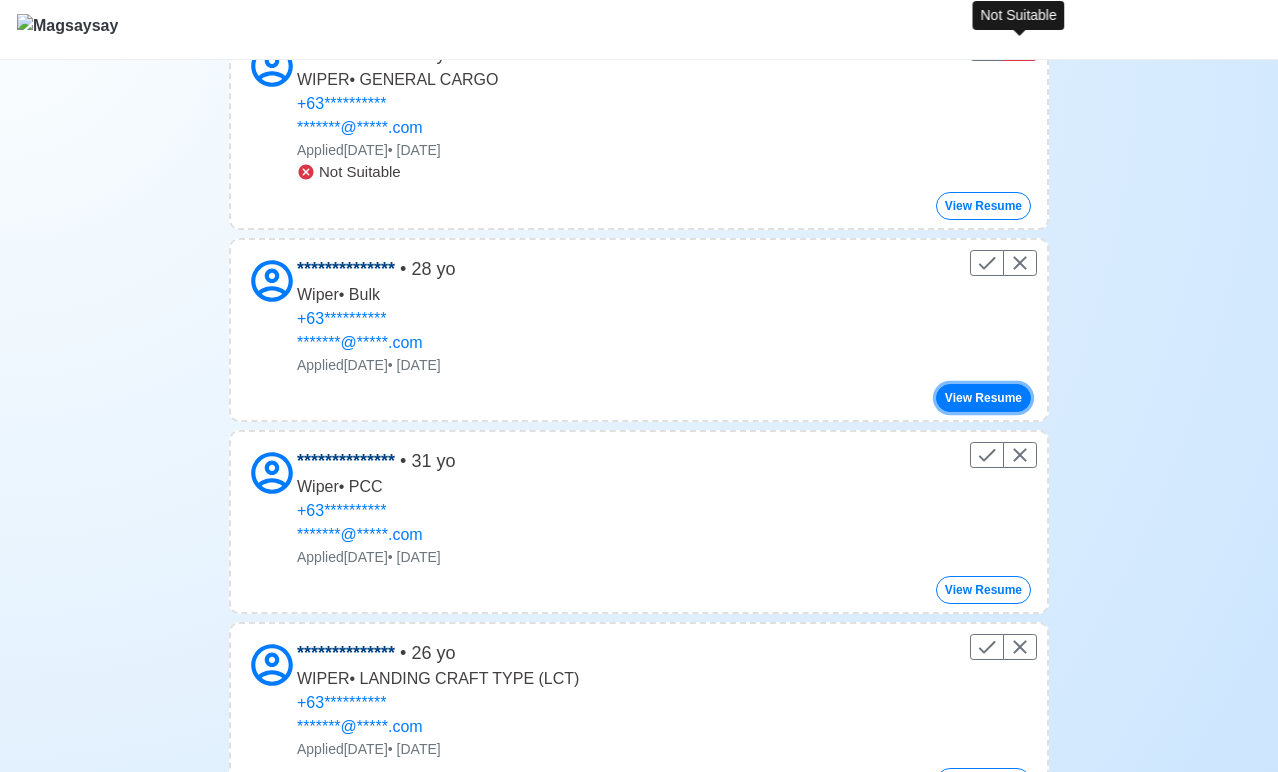 click on "View Resume" at bounding box center [983, 398] 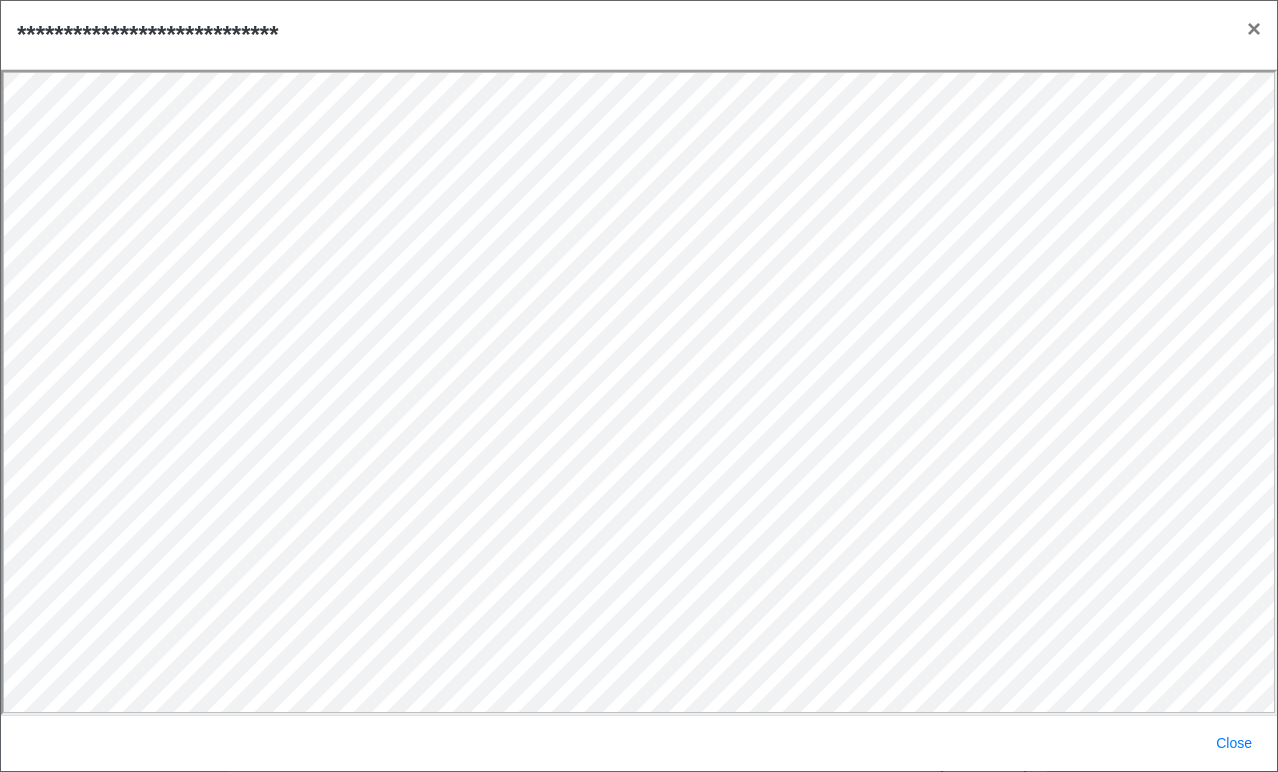 scroll, scrollTop: 0, scrollLeft: 0, axis: both 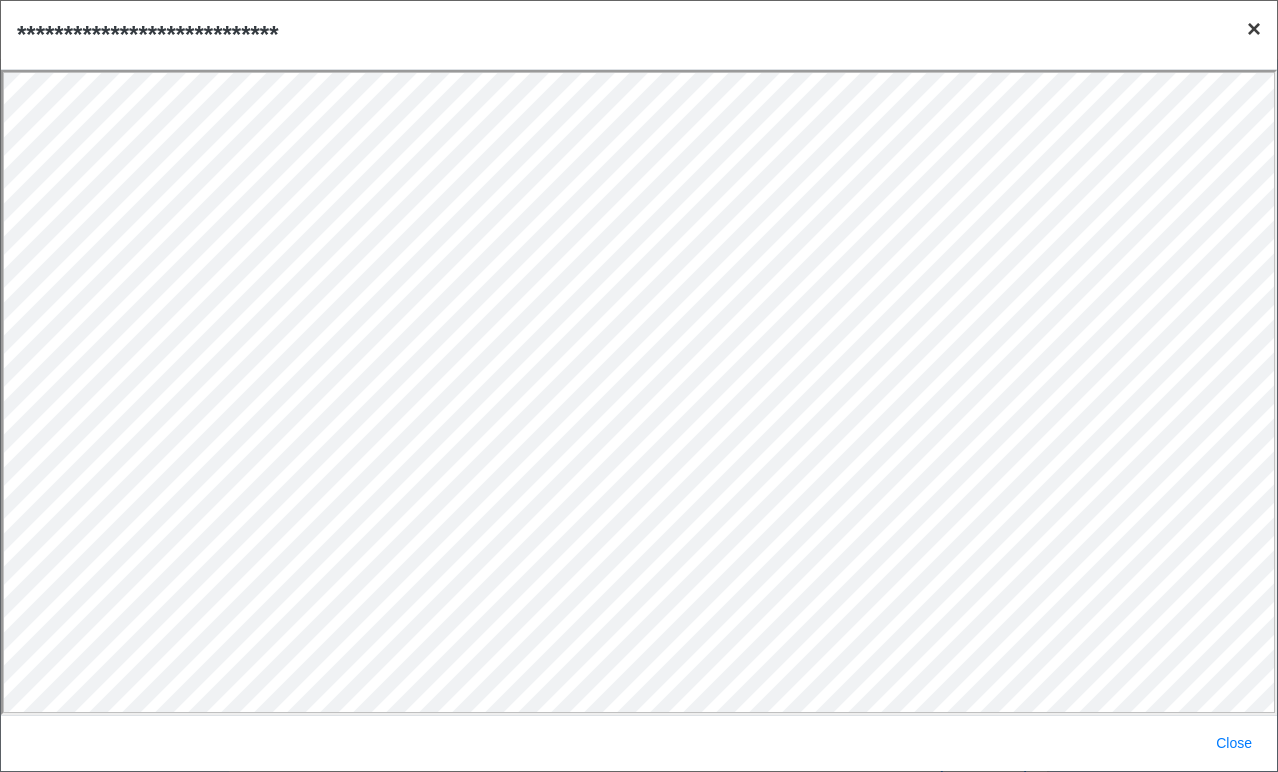 click on "×" at bounding box center [1254, 28] 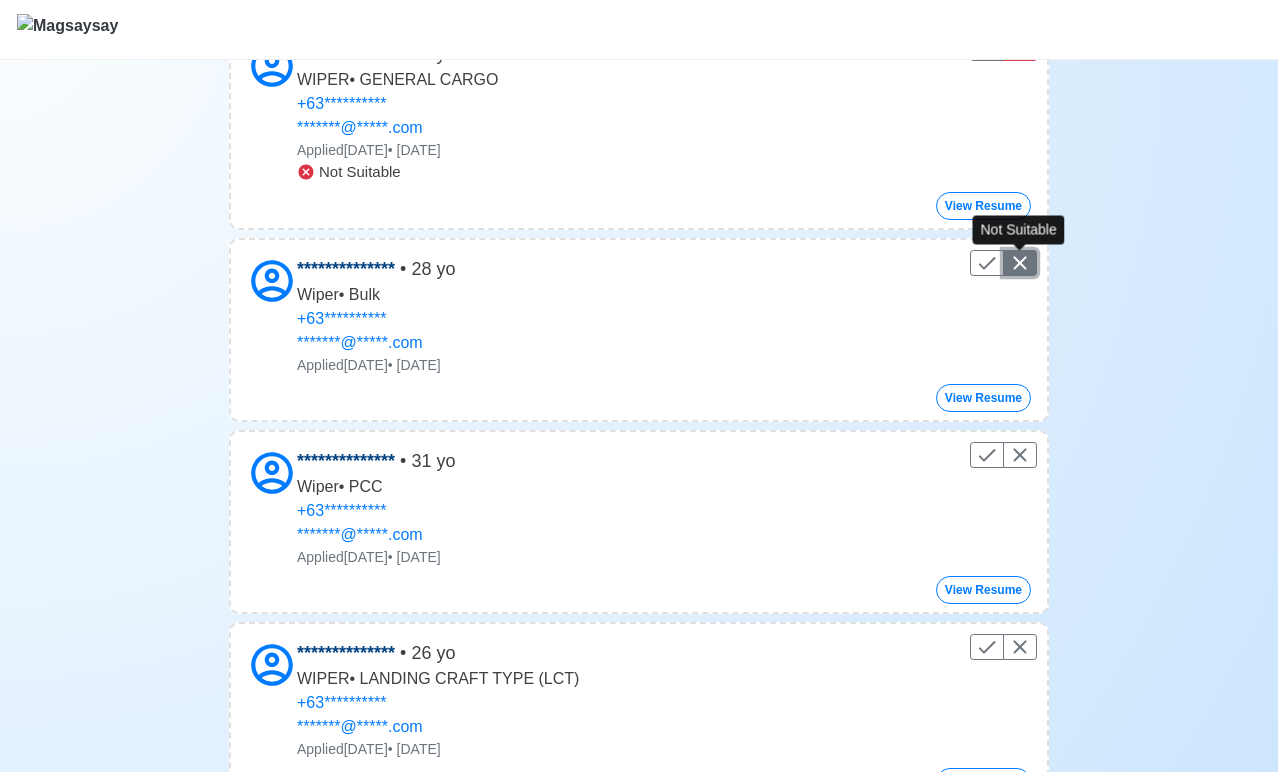 click at bounding box center (1020, 263) 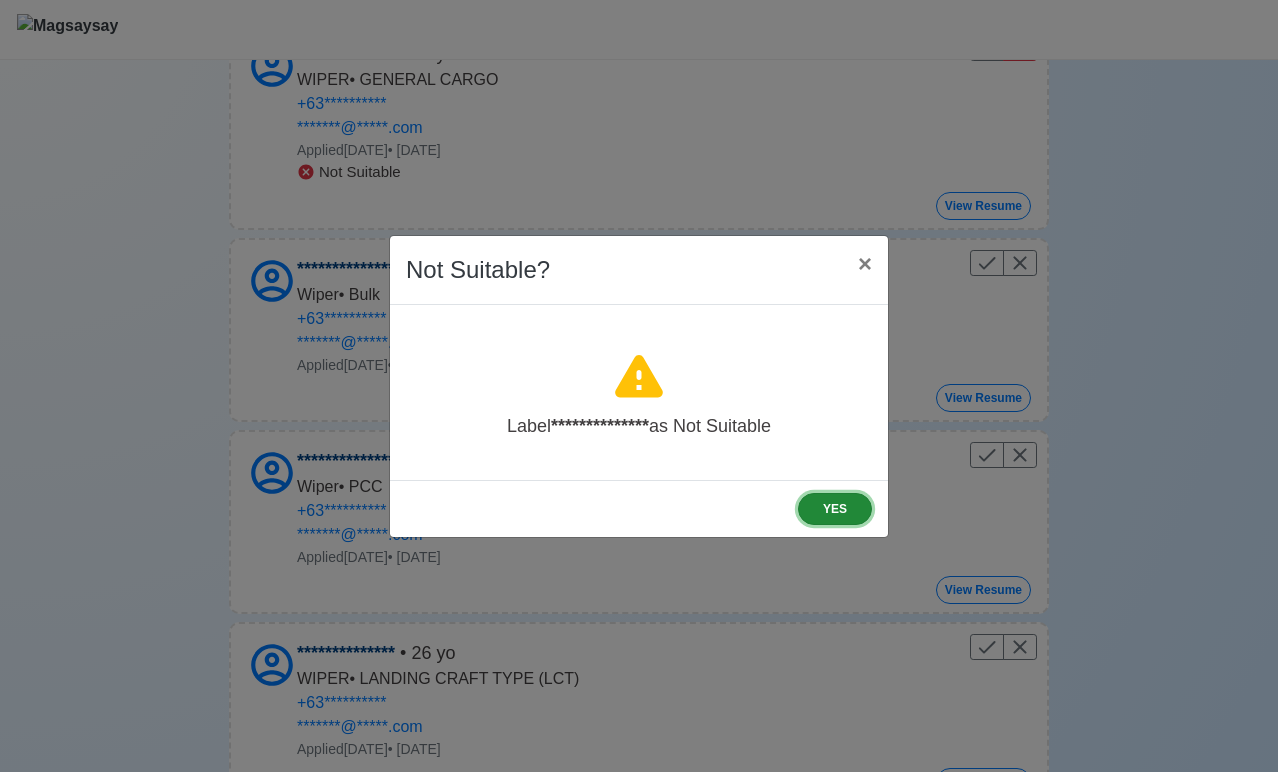 click on "YES" at bounding box center [835, 509] 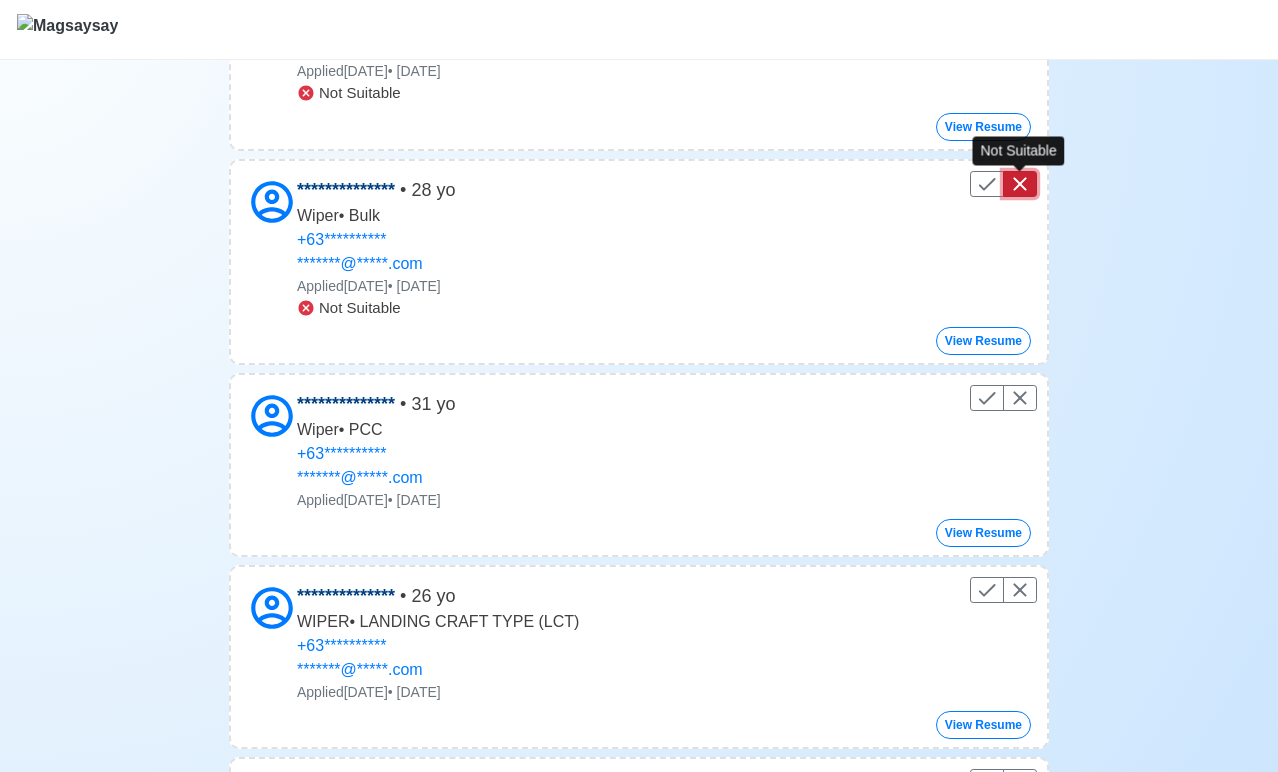 scroll, scrollTop: 2331, scrollLeft: 0, axis: vertical 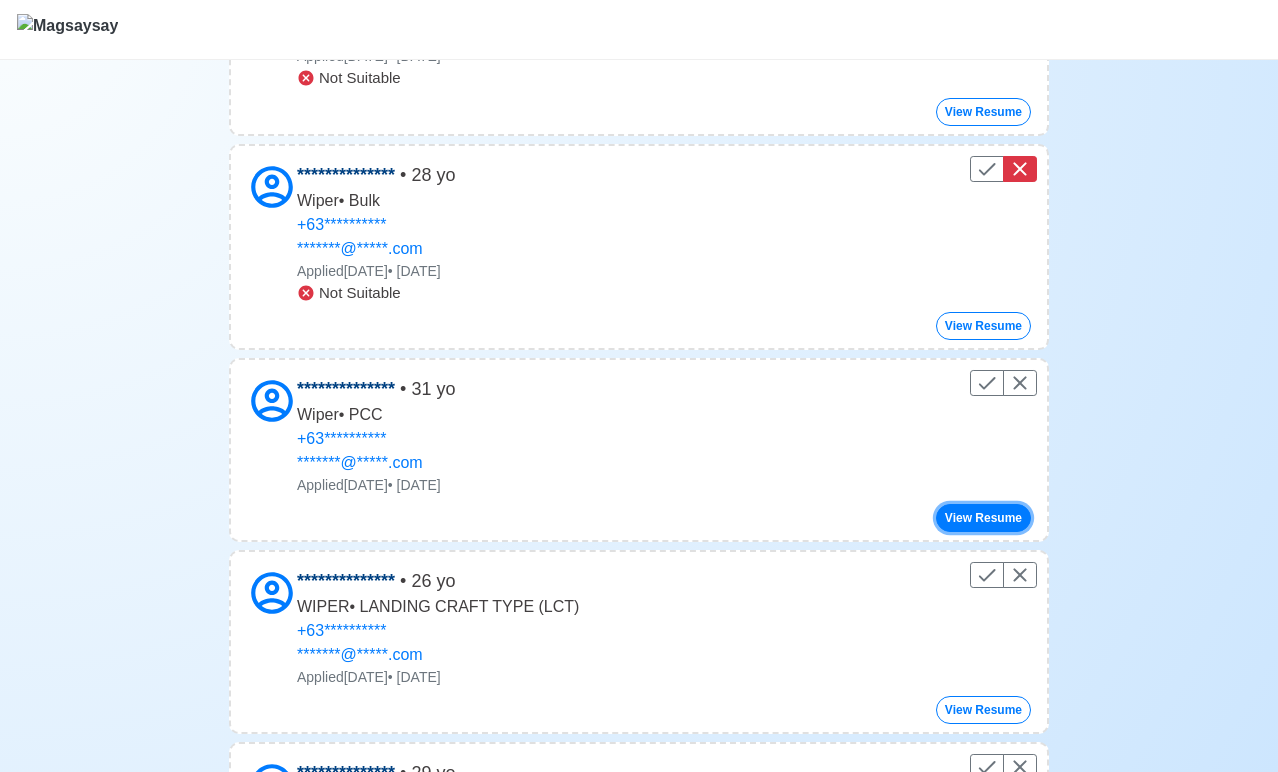 click on "View Resume" at bounding box center (983, 518) 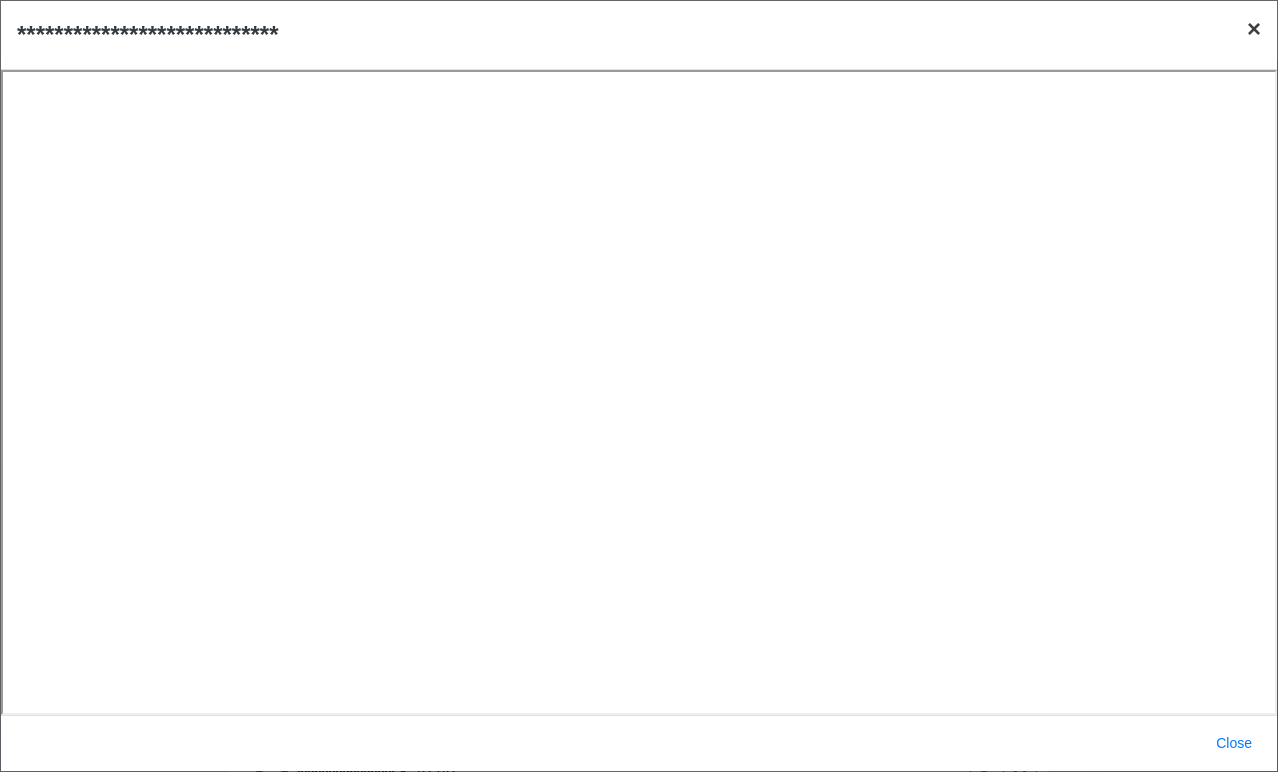 click on "×" at bounding box center [1254, 28] 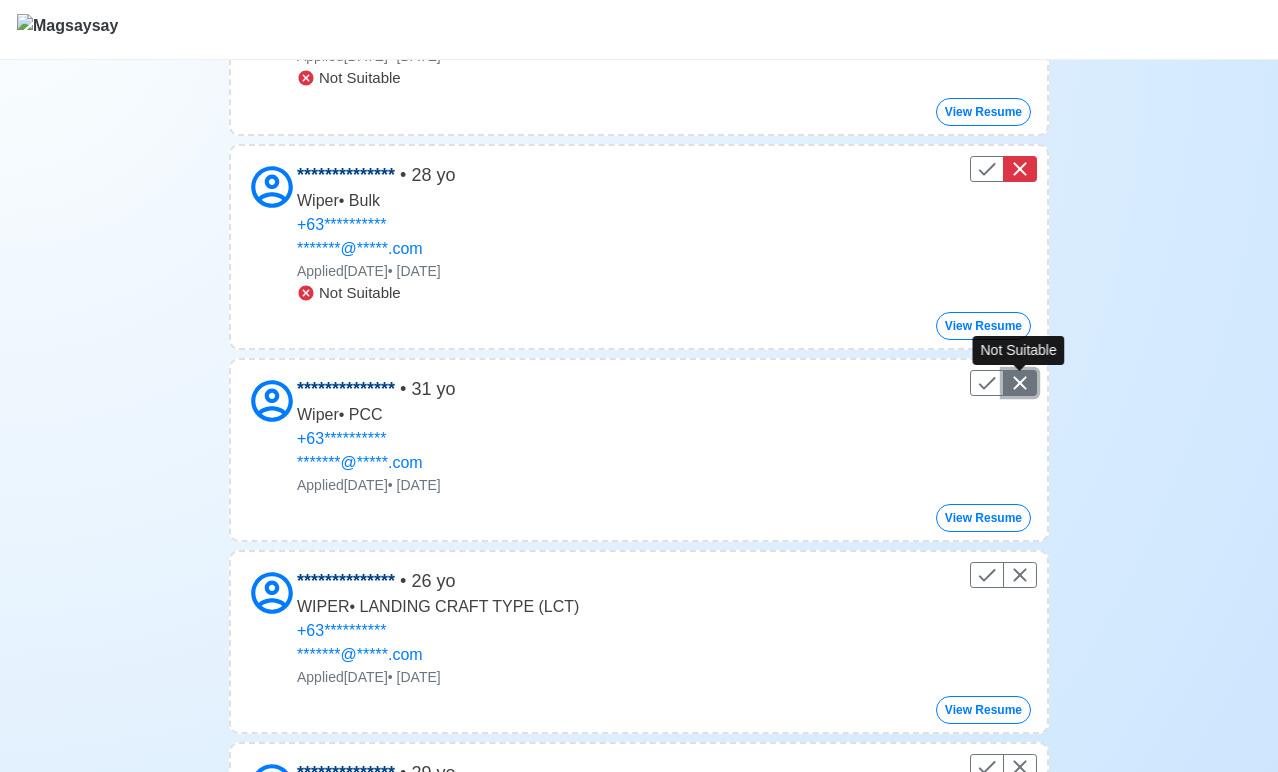 click 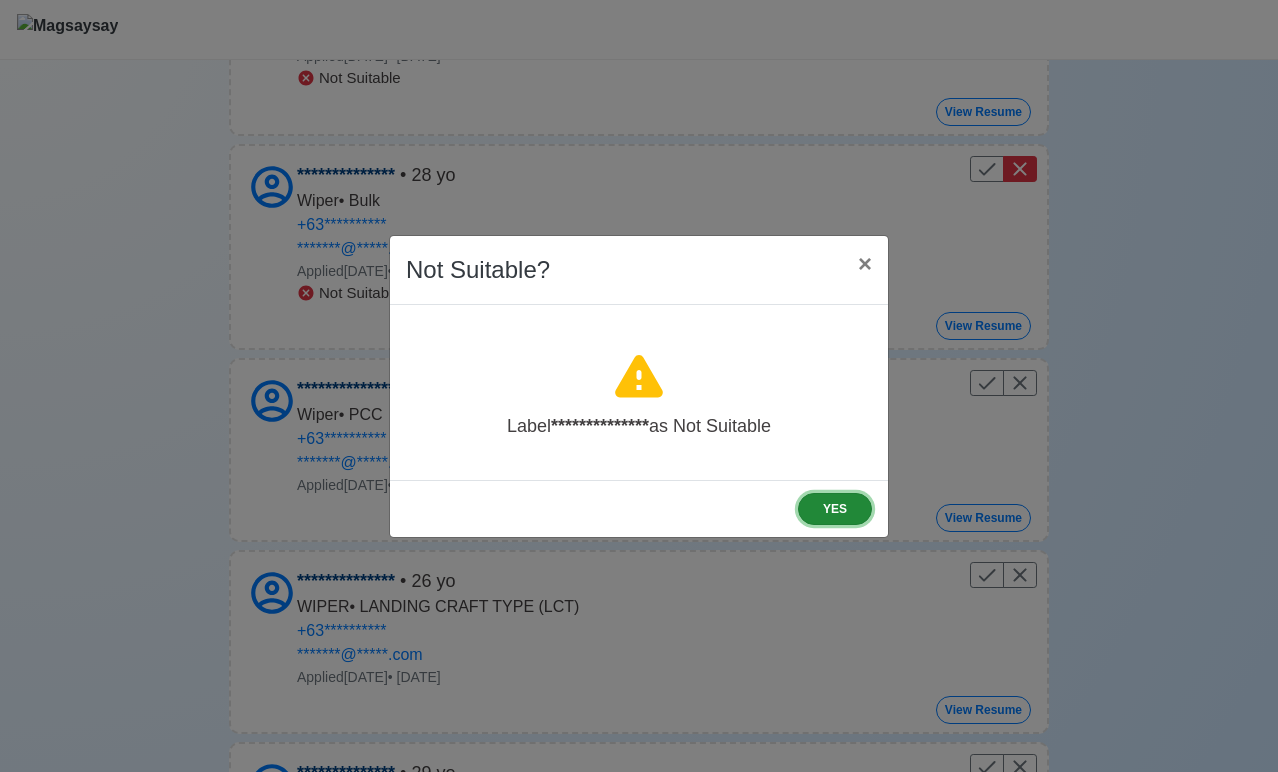 click on "YES" at bounding box center [835, 509] 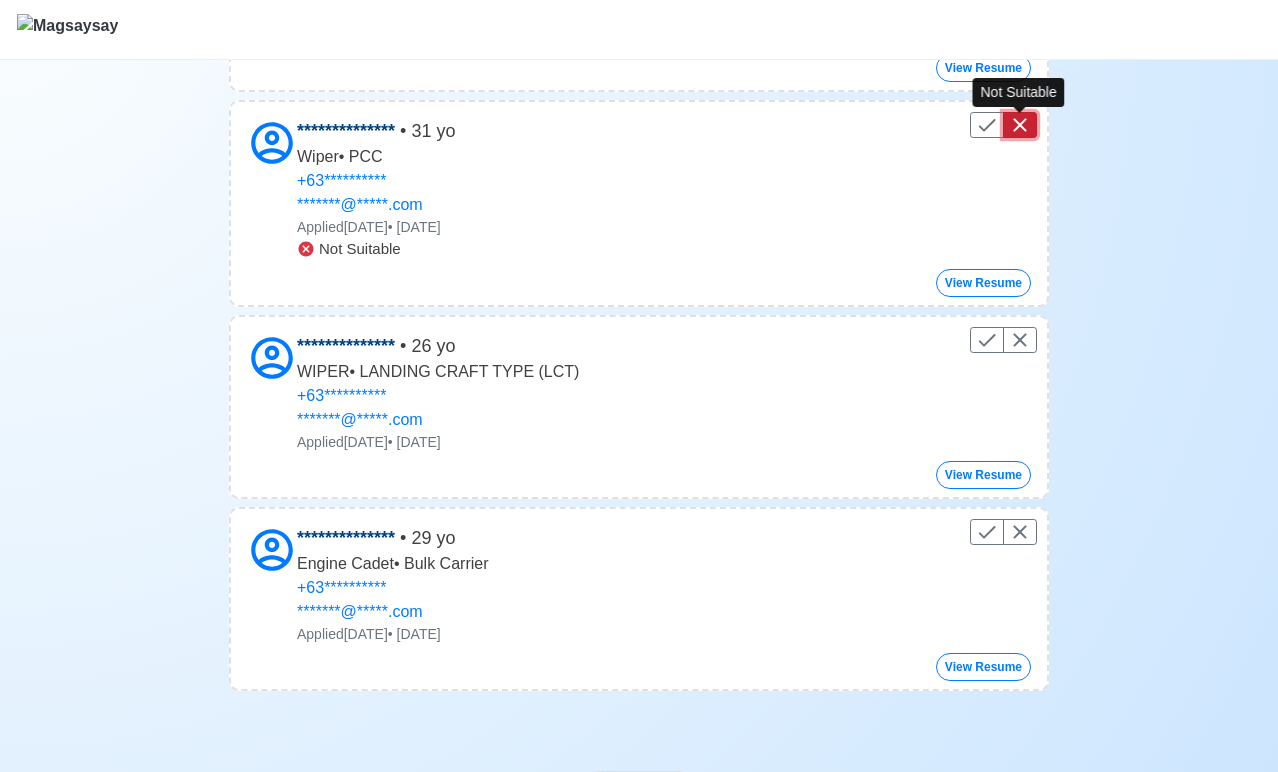 scroll, scrollTop: 2604, scrollLeft: 0, axis: vertical 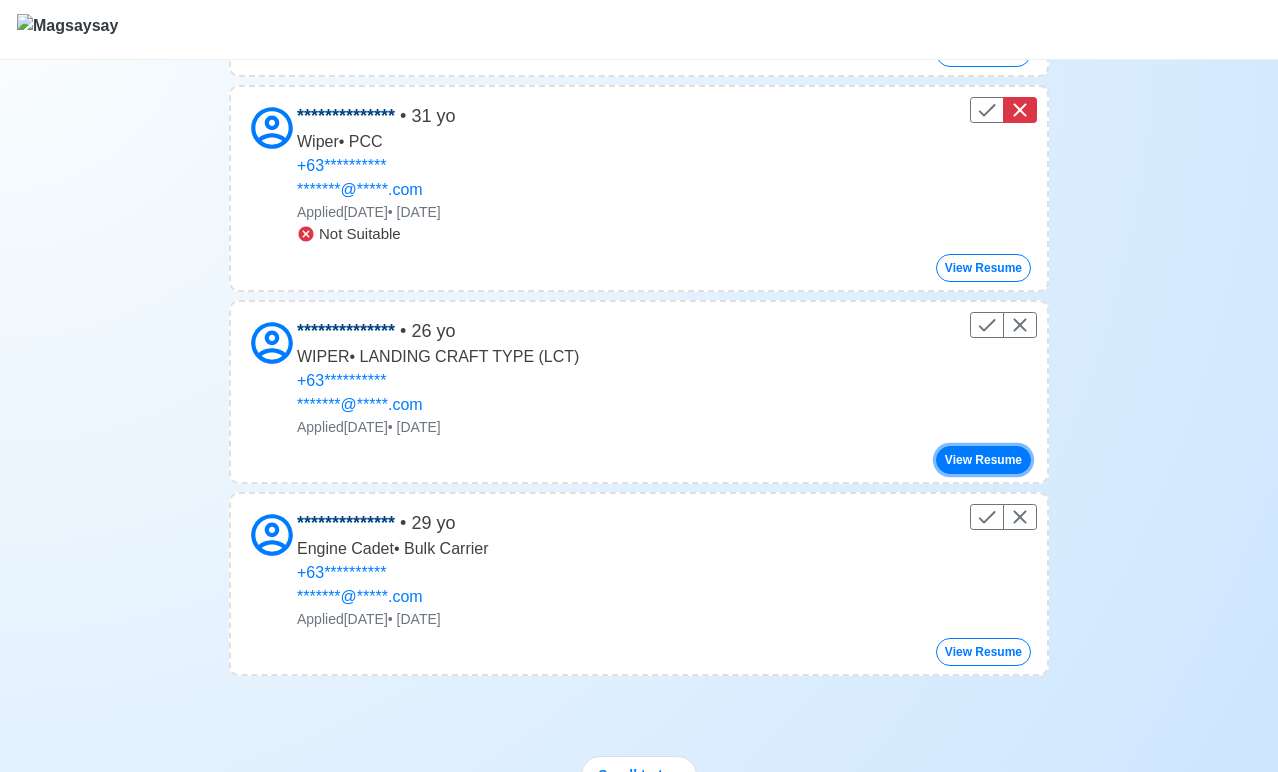 click on "View Resume" at bounding box center (983, 460) 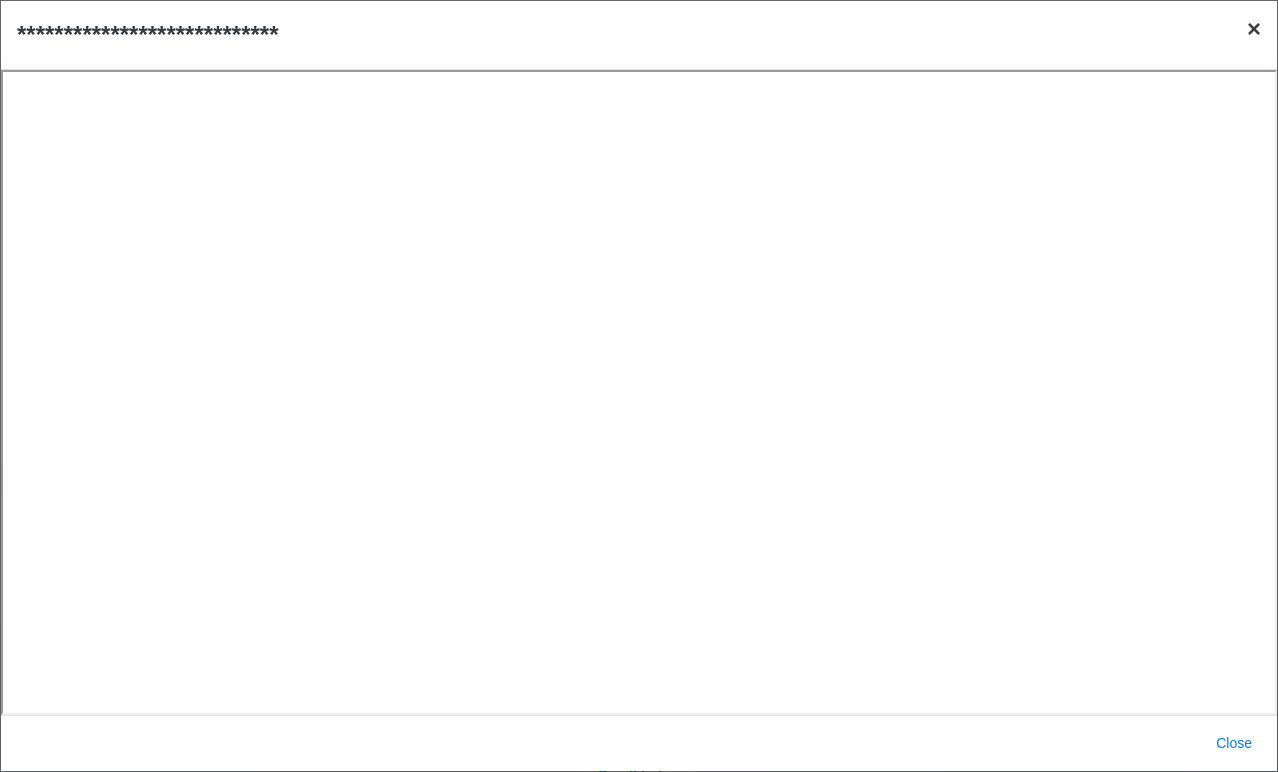 click on "×" at bounding box center (1254, 28) 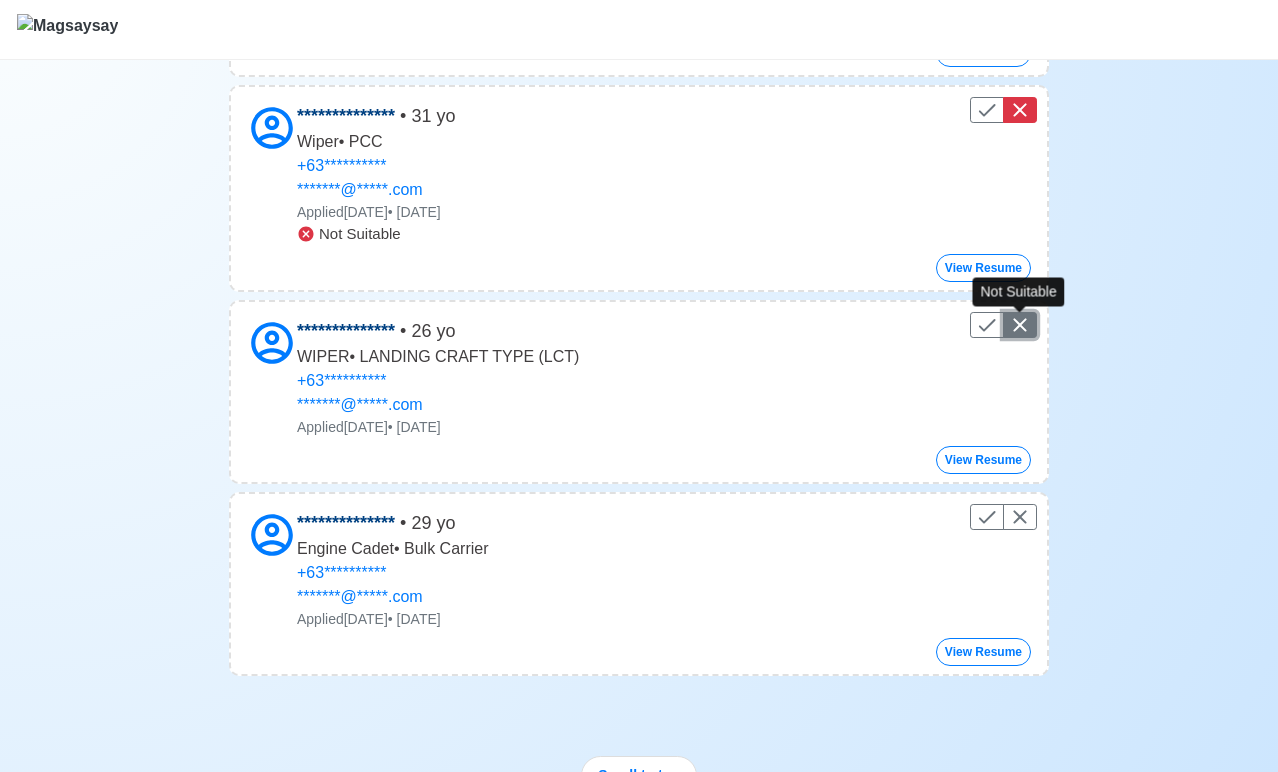 click 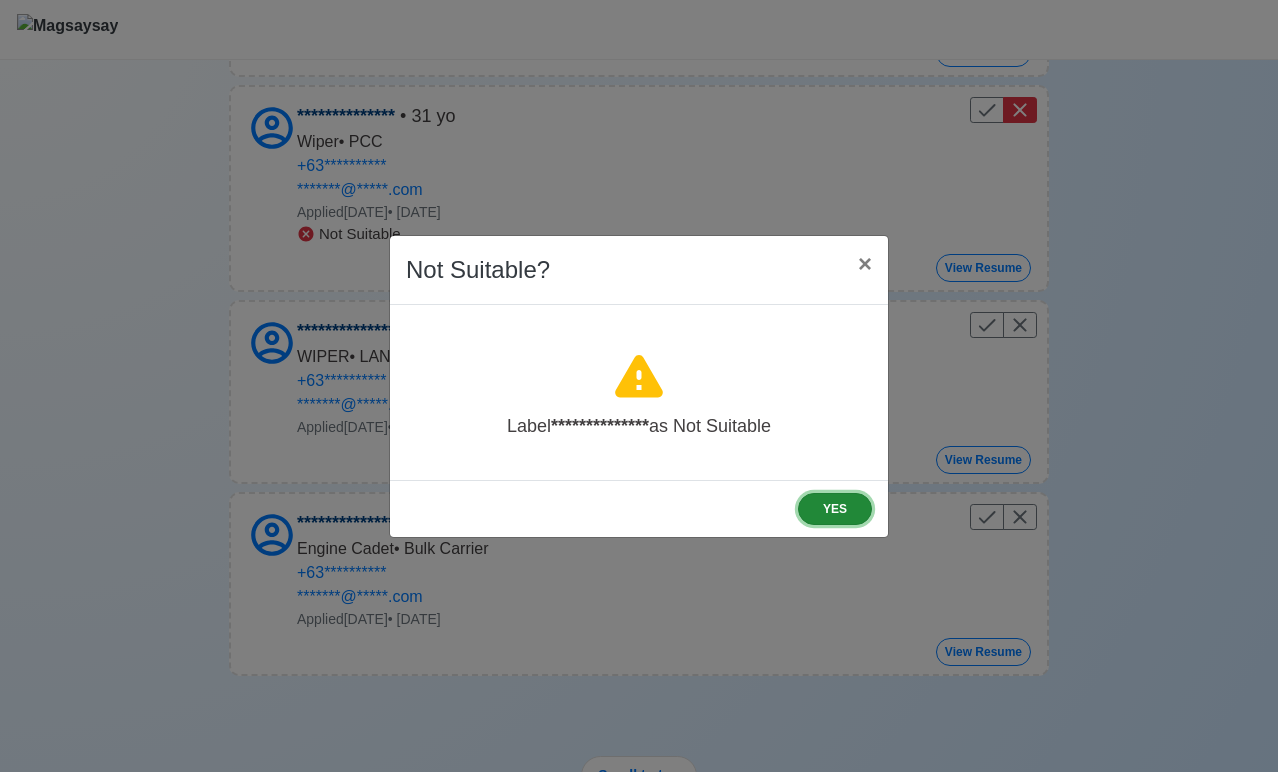 click on "YES" at bounding box center [835, 509] 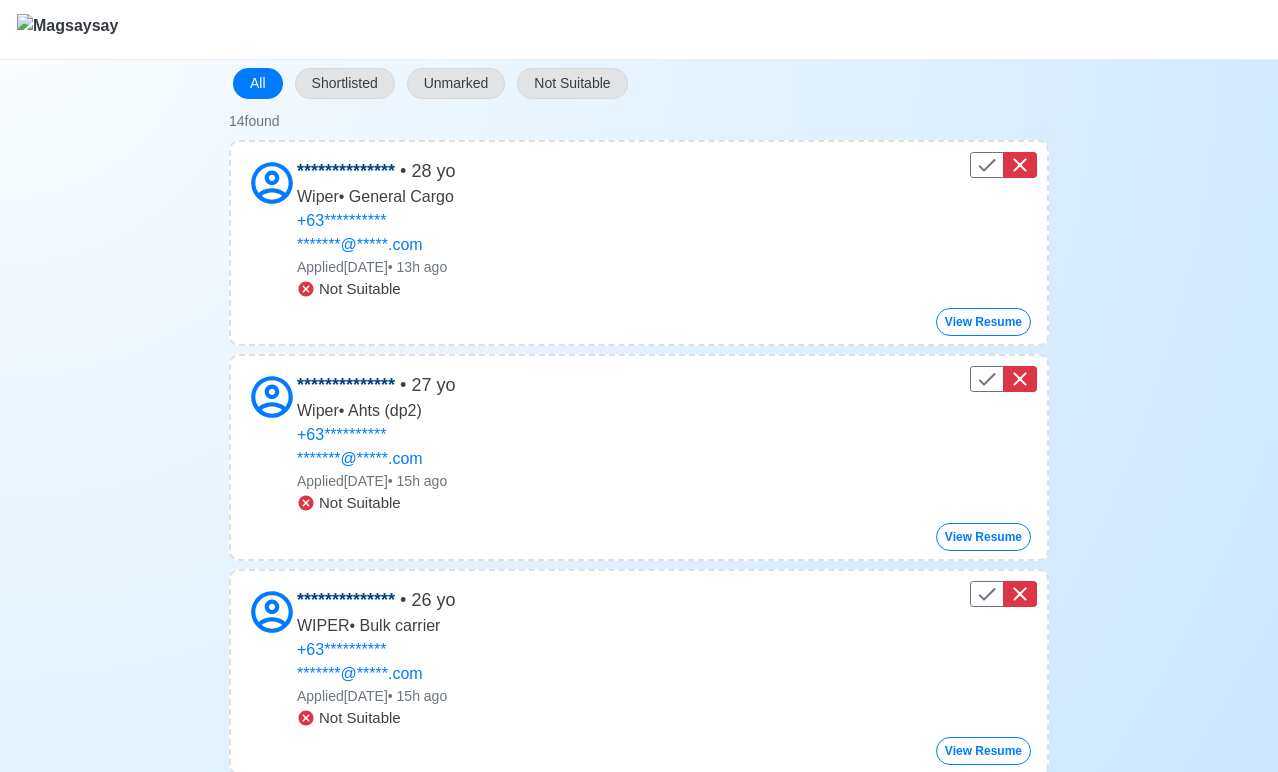 scroll, scrollTop: 0, scrollLeft: 0, axis: both 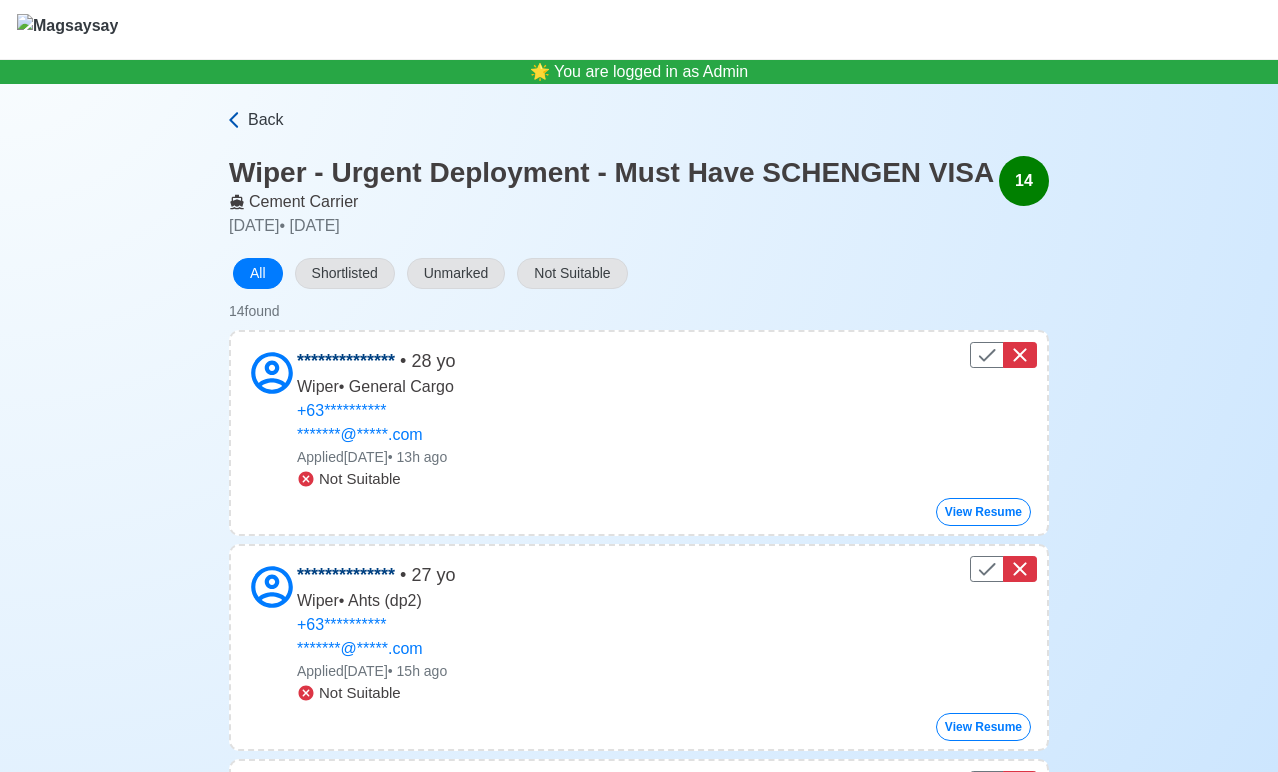 click on "Back" at bounding box center (266, 120) 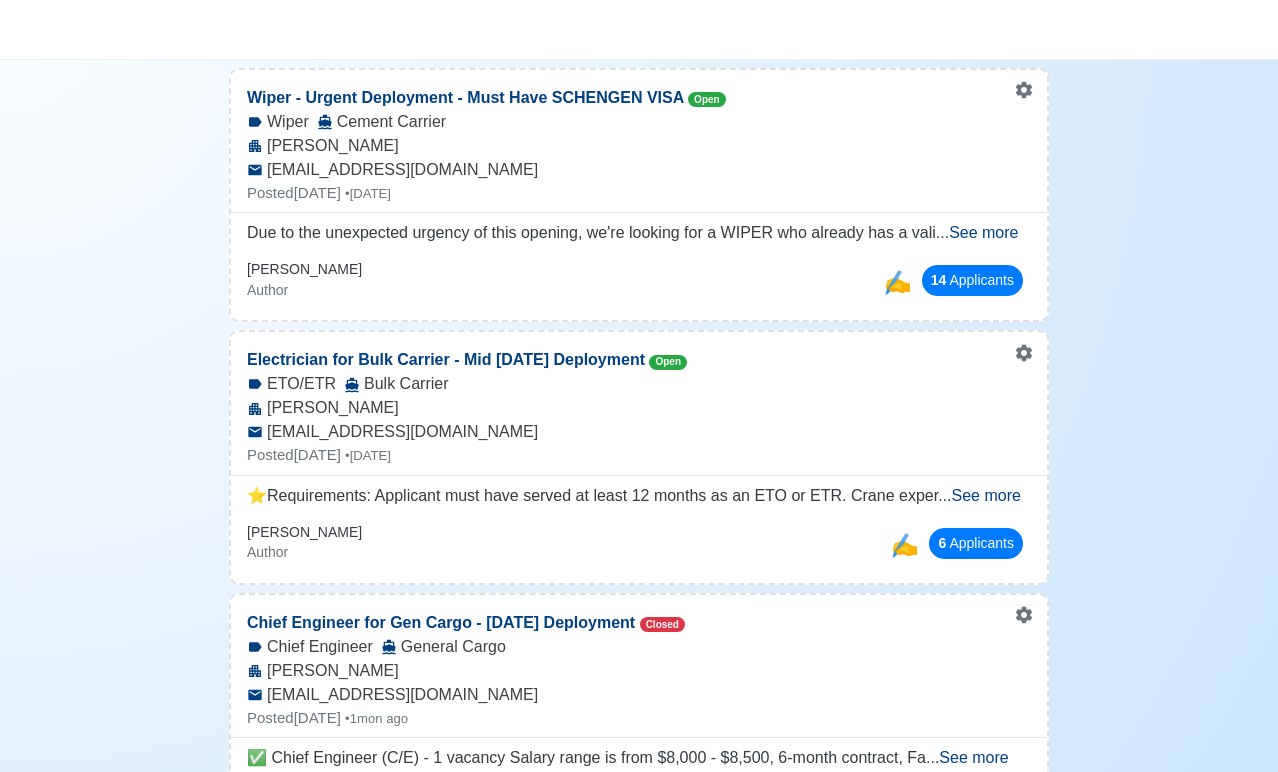 scroll, scrollTop: 274, scrollLeft: 0, axis: vertical 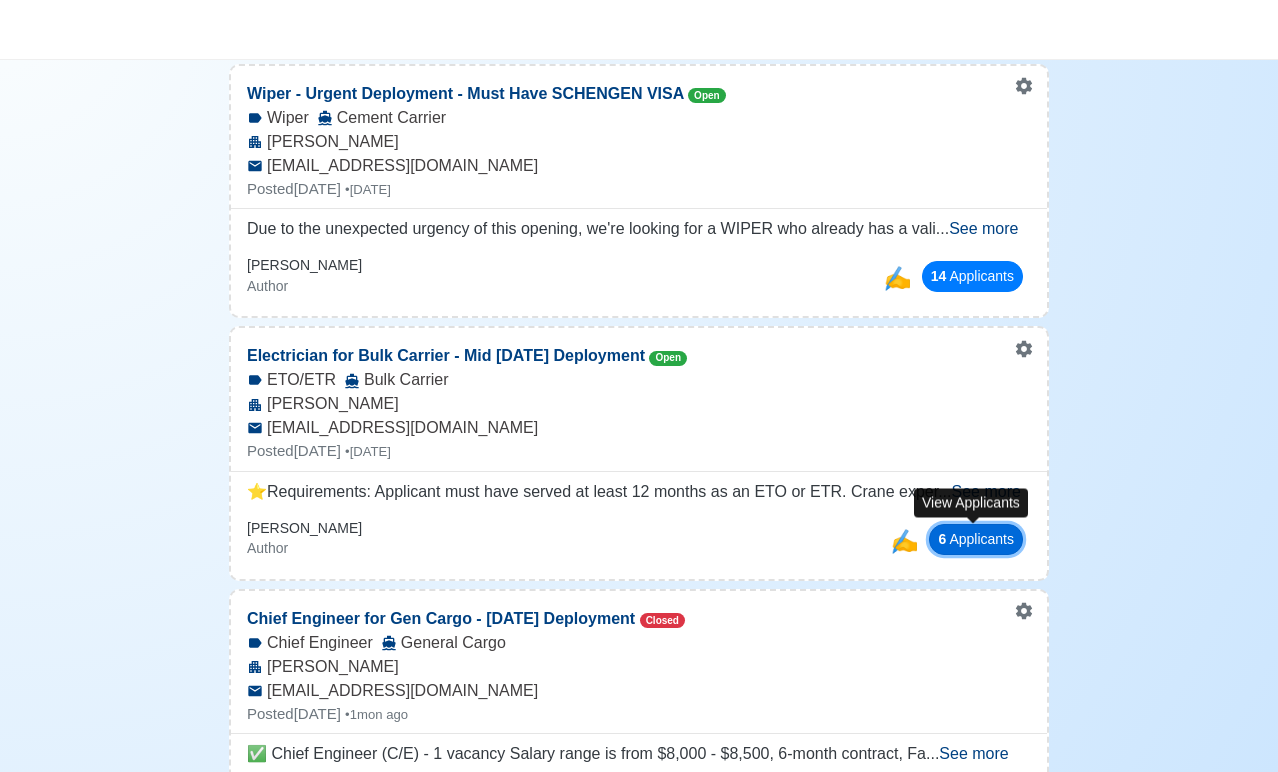 click on "6   Applicant s" at bounding box center (976, 539) 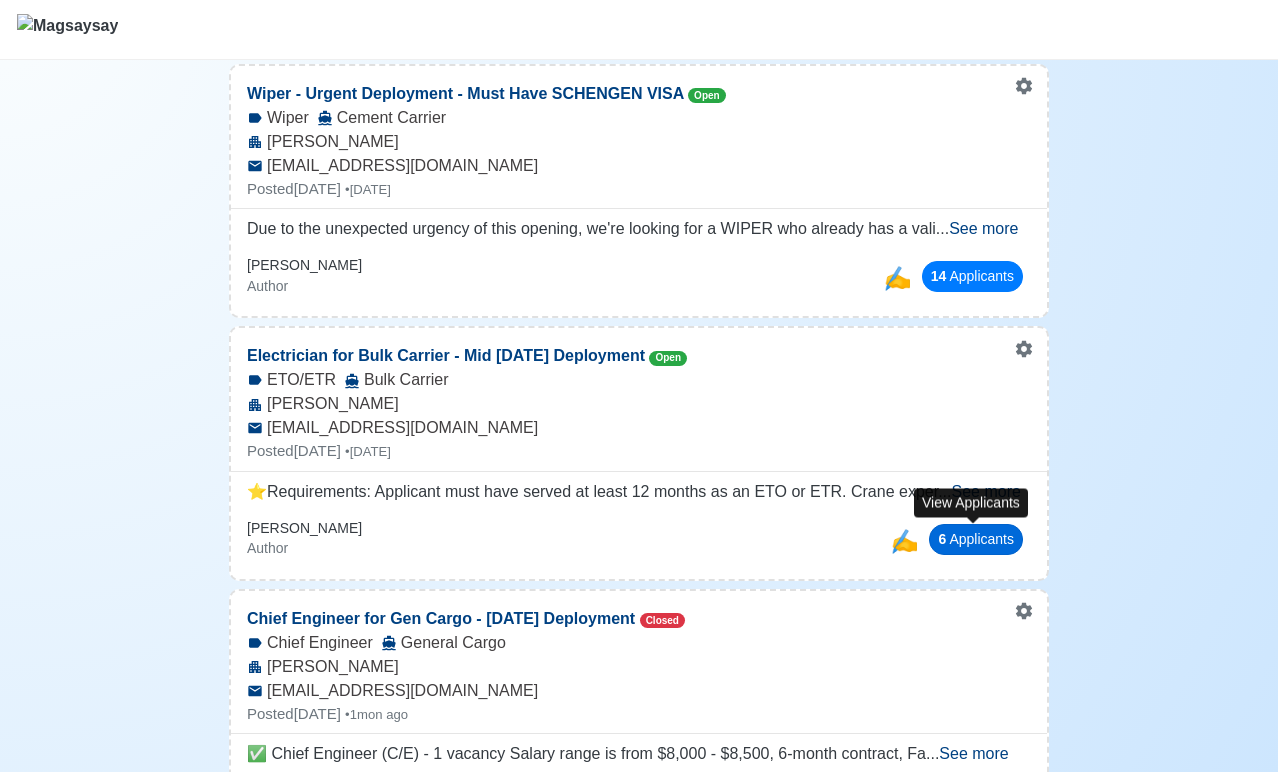 scroll, scrollTop: 0, scrollLeft: 0, axis: both 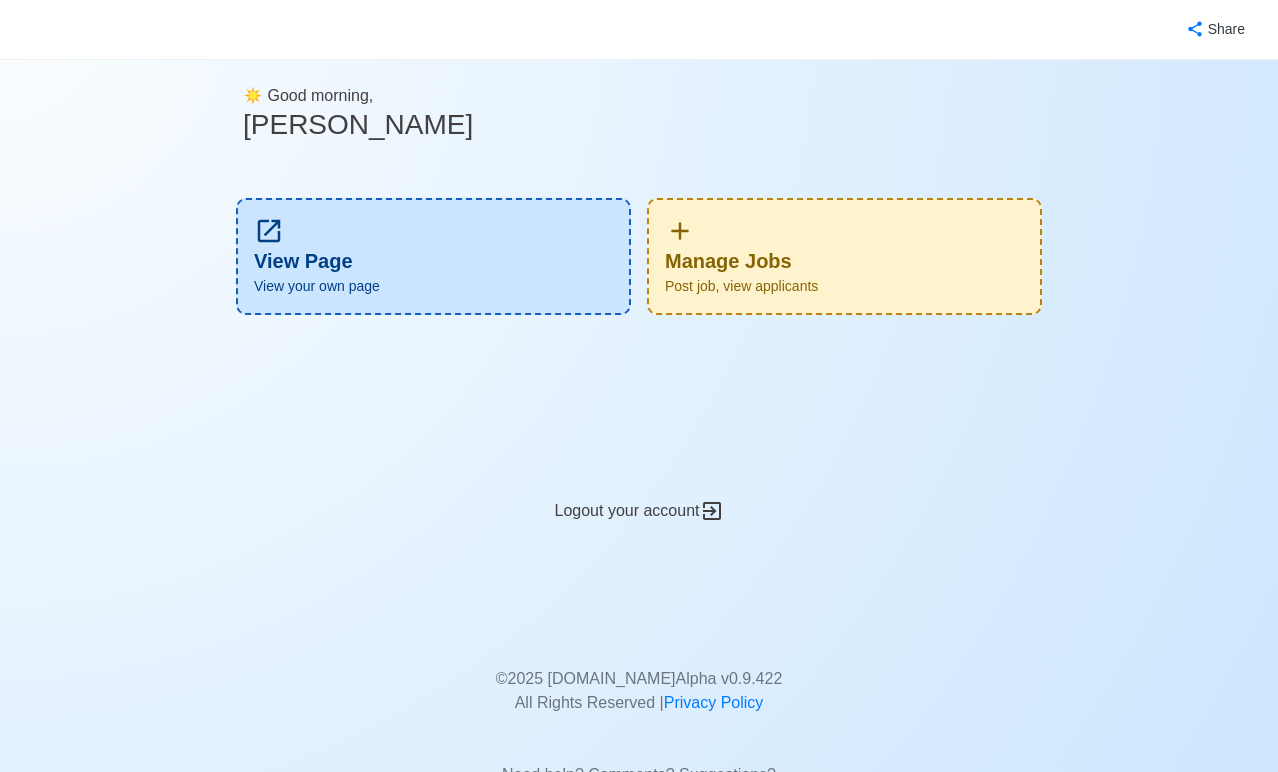 click on "Manage Jobs Post job, view applicants" at bounding box center [844, 256] 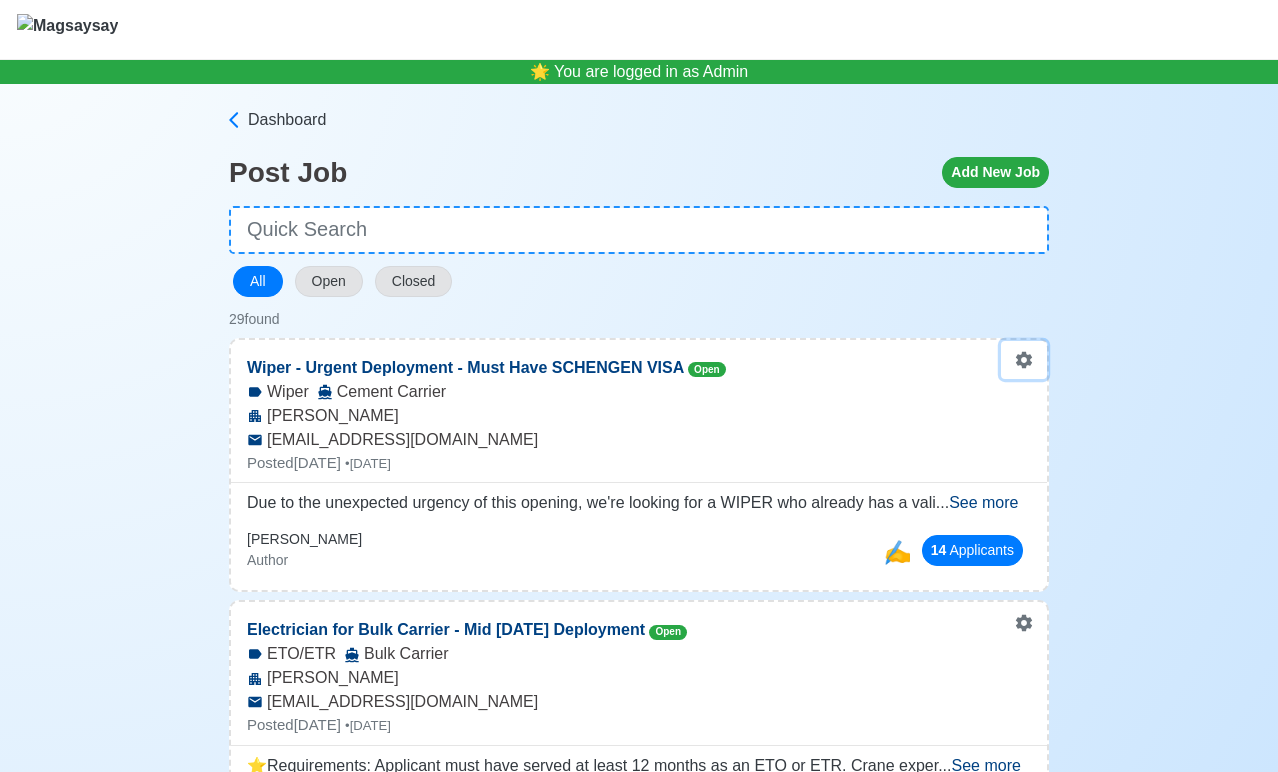 click 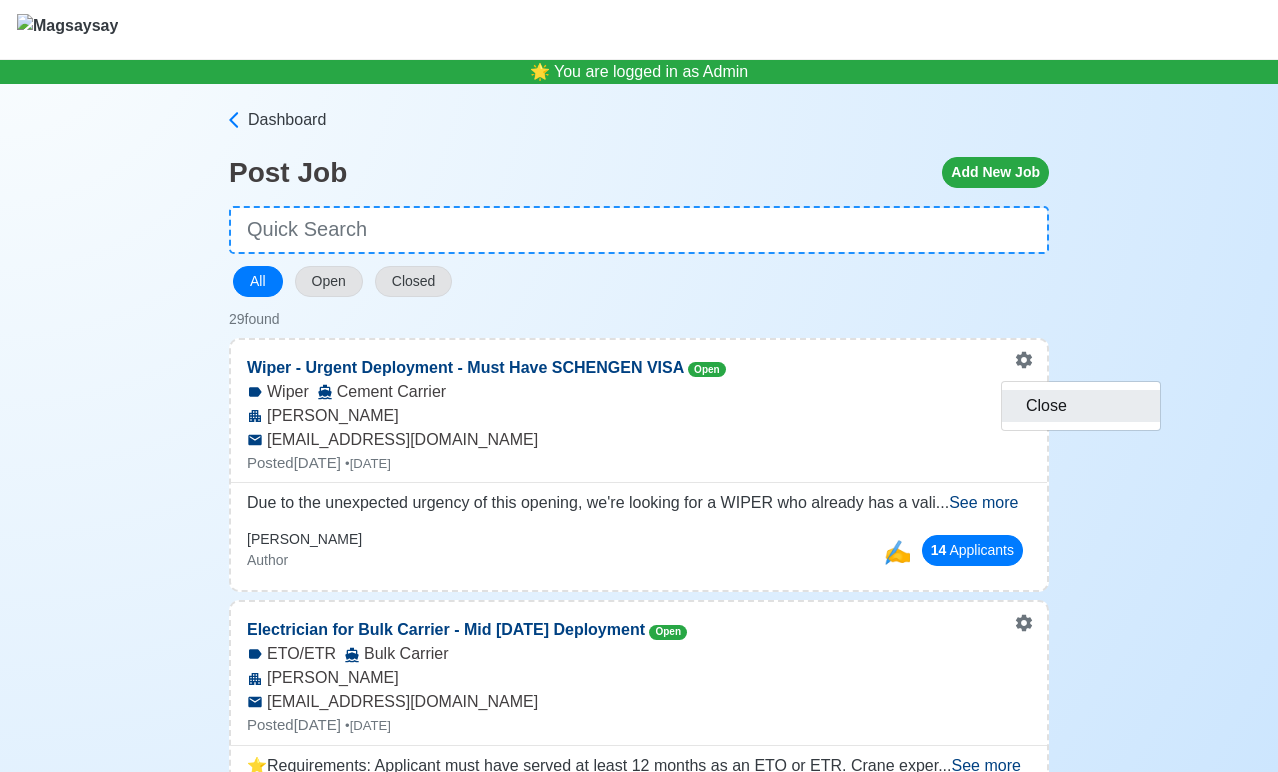 click on "Close" at bounding box center (1081, 406) 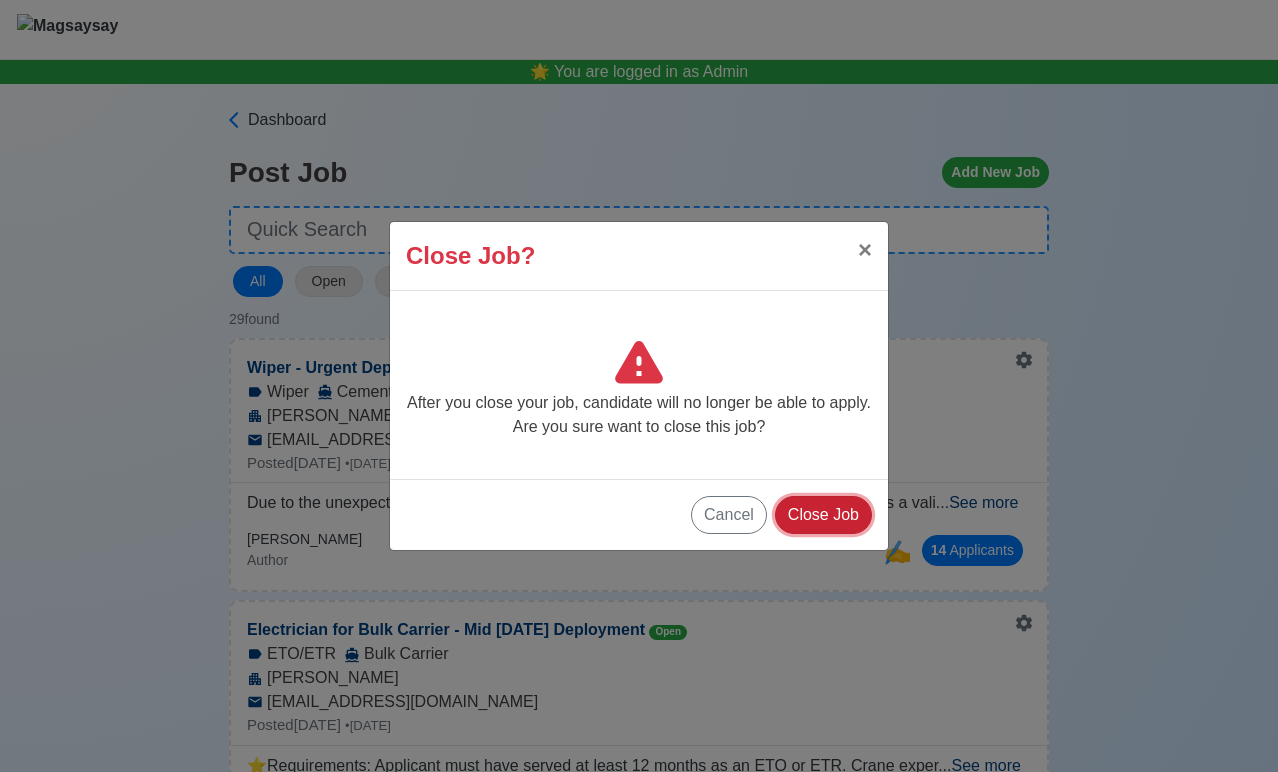 click on "Close Job" at bounding box center (823, 515) 